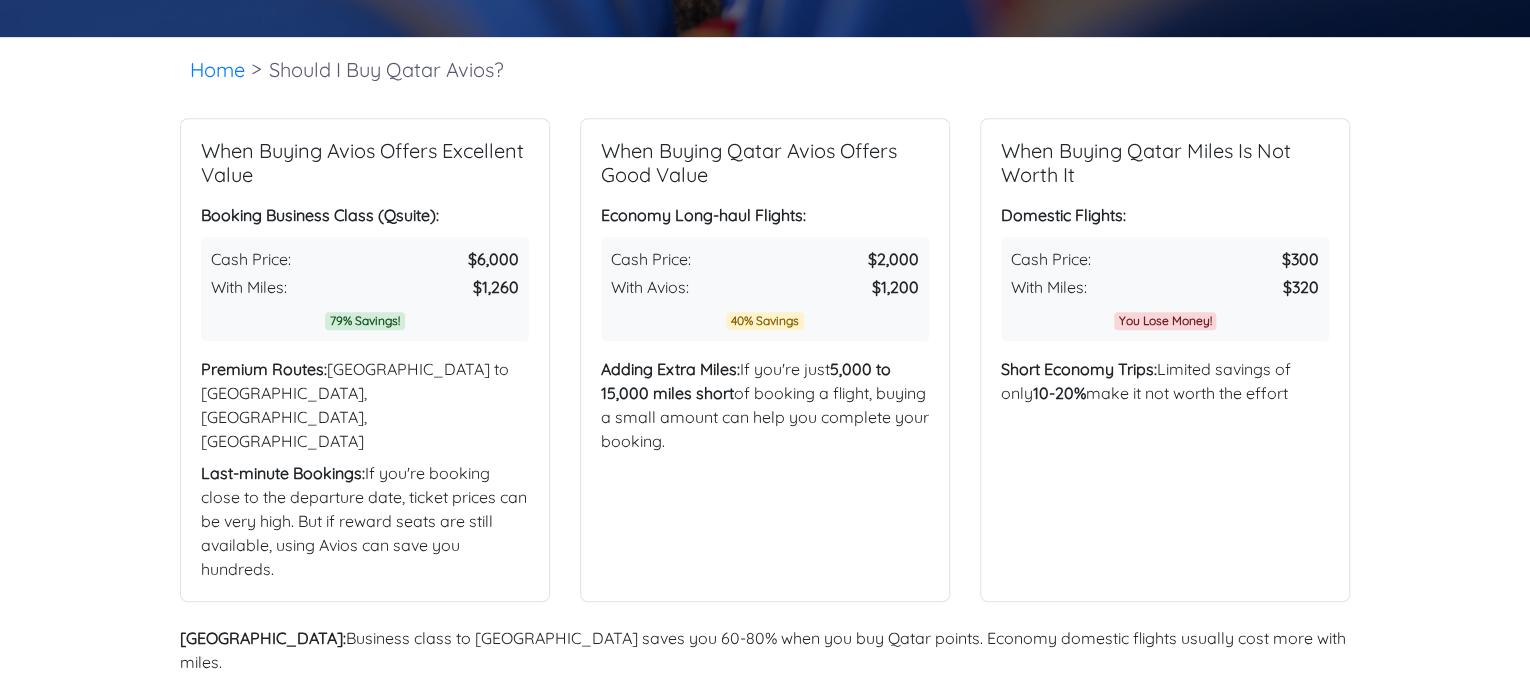 scroll, scrollTop: 600, scrollLeft: 0, axis: vertical 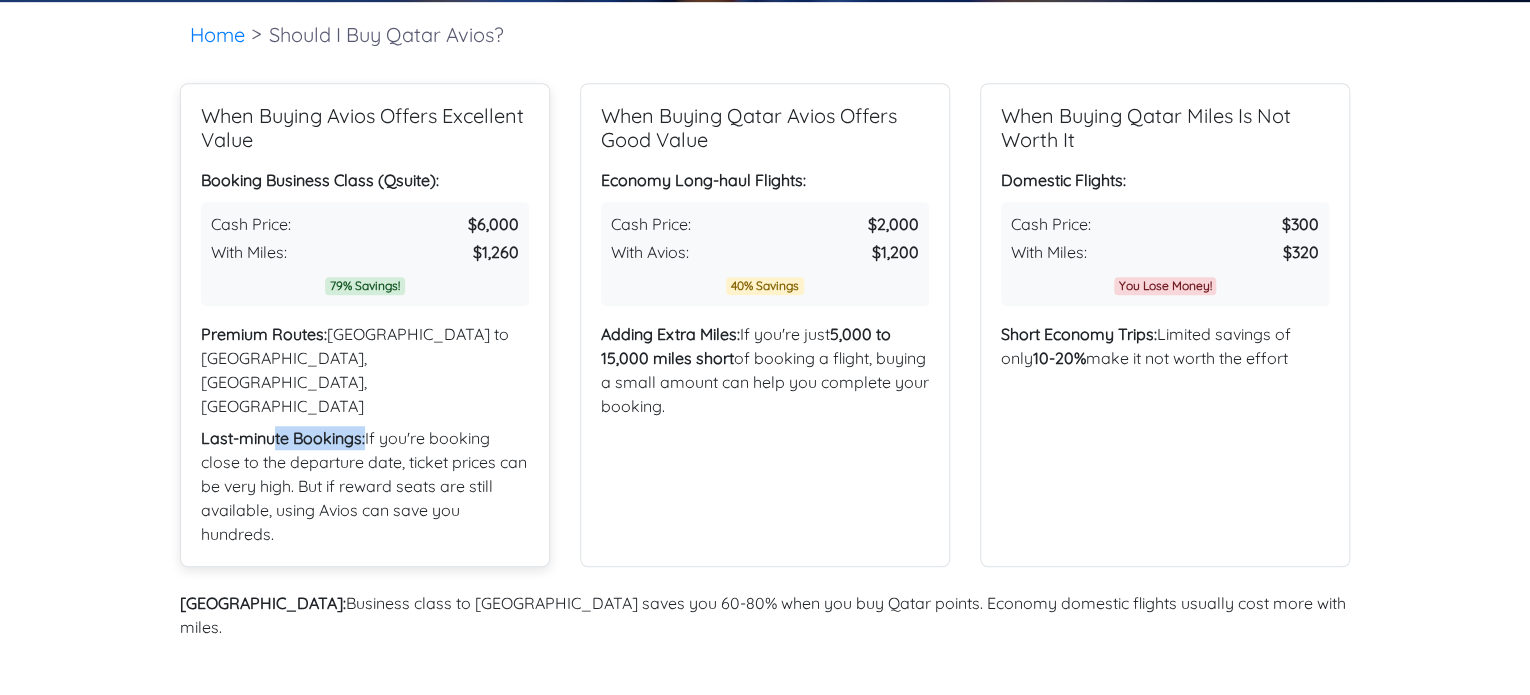 drag, startPoint x: 271, startPoint y: 388, endPoint x: 365, endPoint y: 388, distance: 94 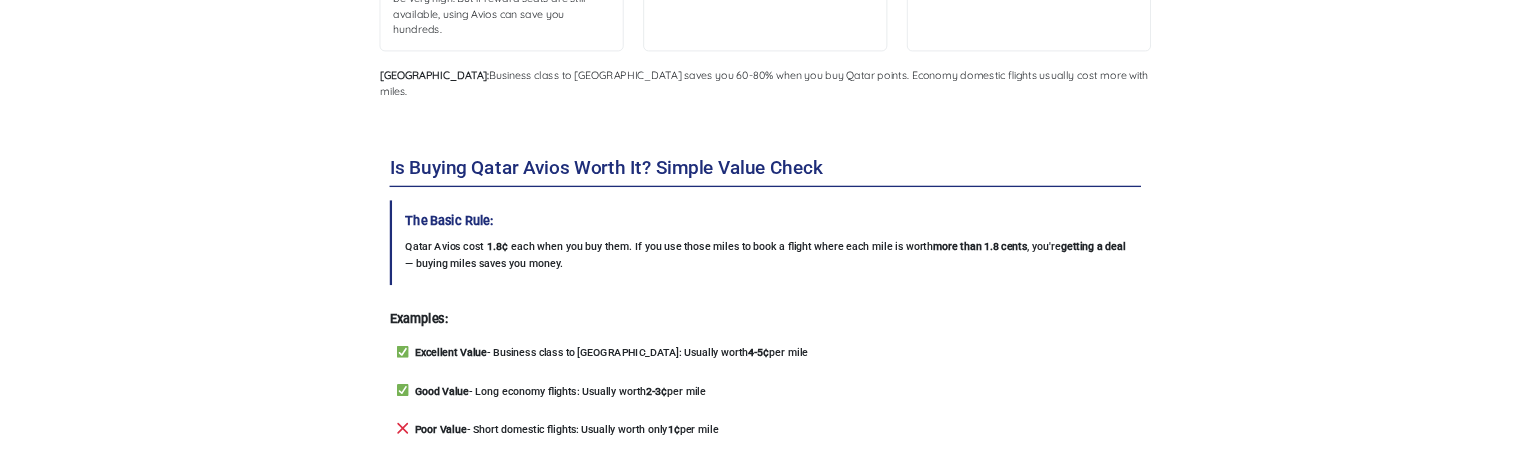 scroll, scrollTop: 1100, scrollLeft: 0, axis: vertical 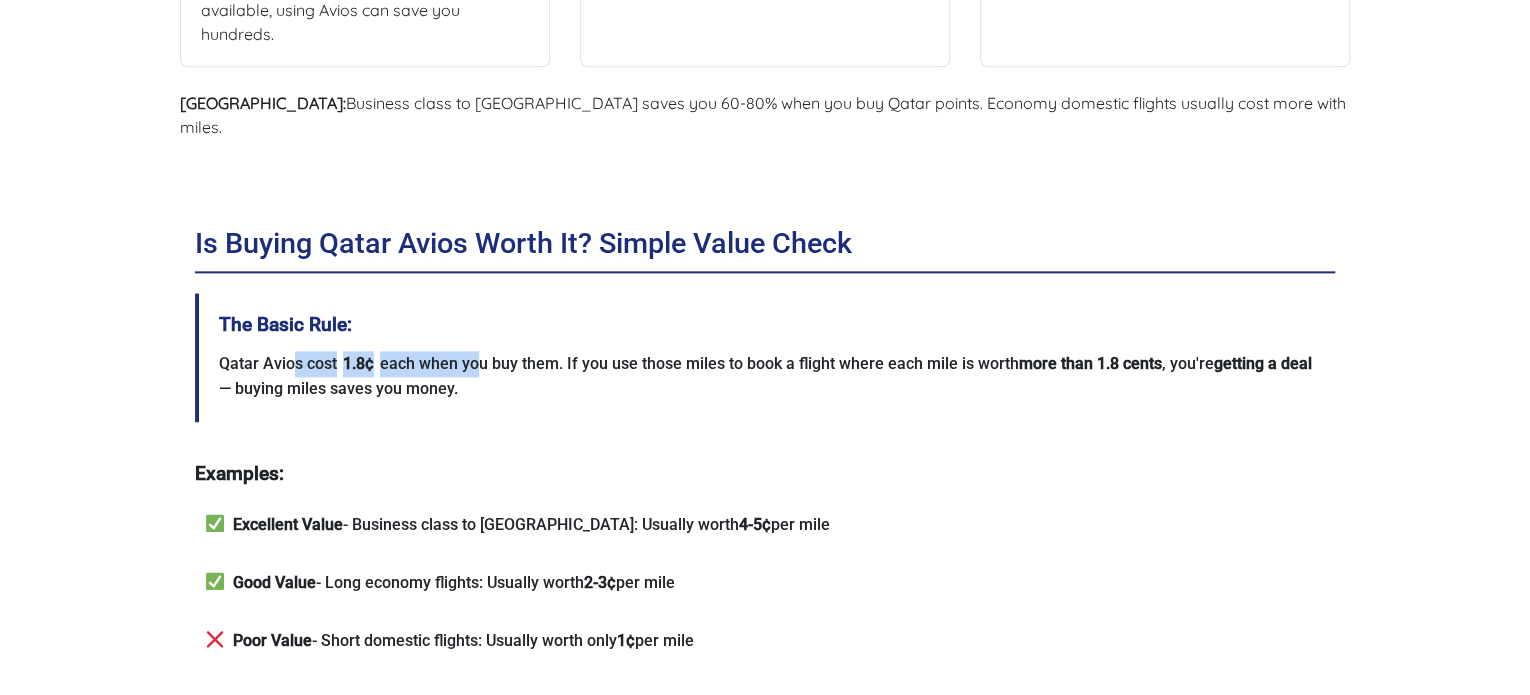 drag, startPoint x: 295, startPoint y: 287, endPoint x: 473, endPoint y: 299, distance: 178.40404 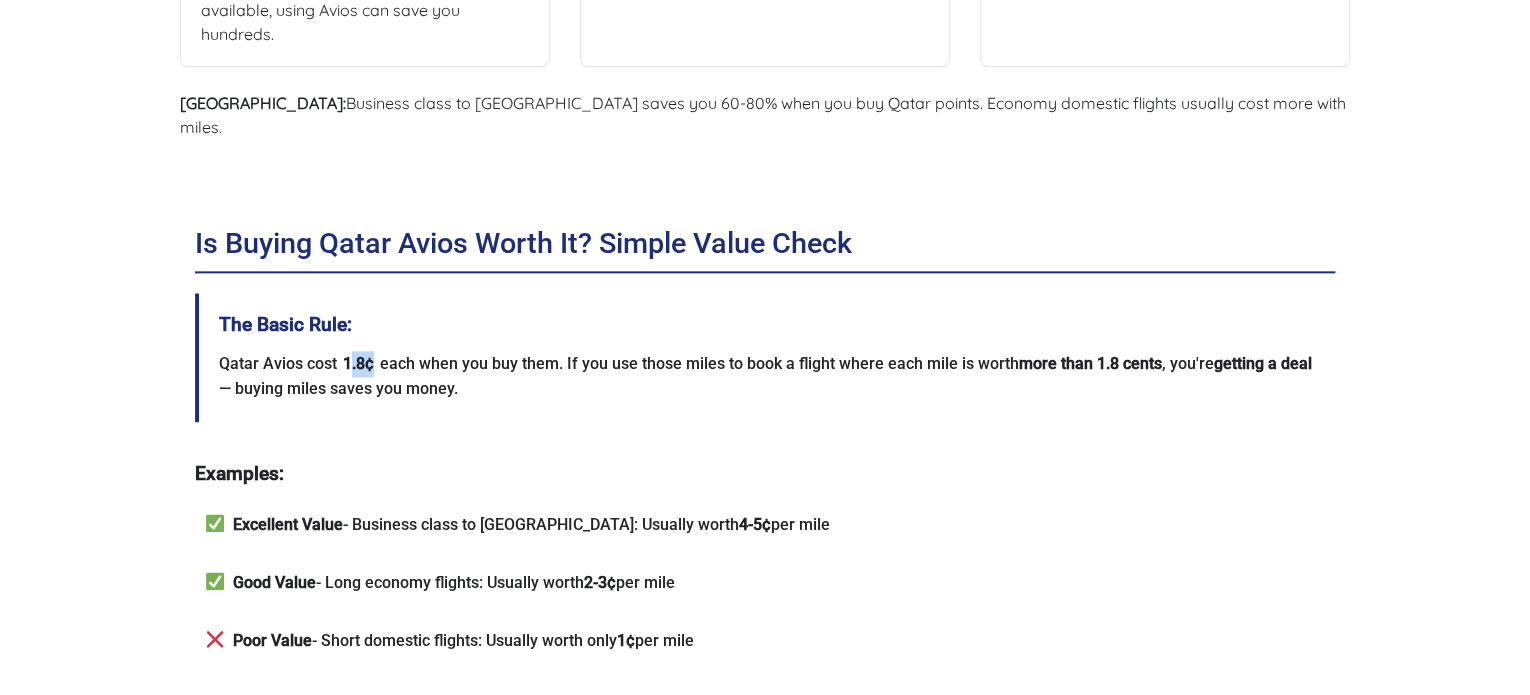 drag, startPoint x: 369, startPoint y: 291, endPoint x: 348, endPoint y: 289, distance: 21.095022 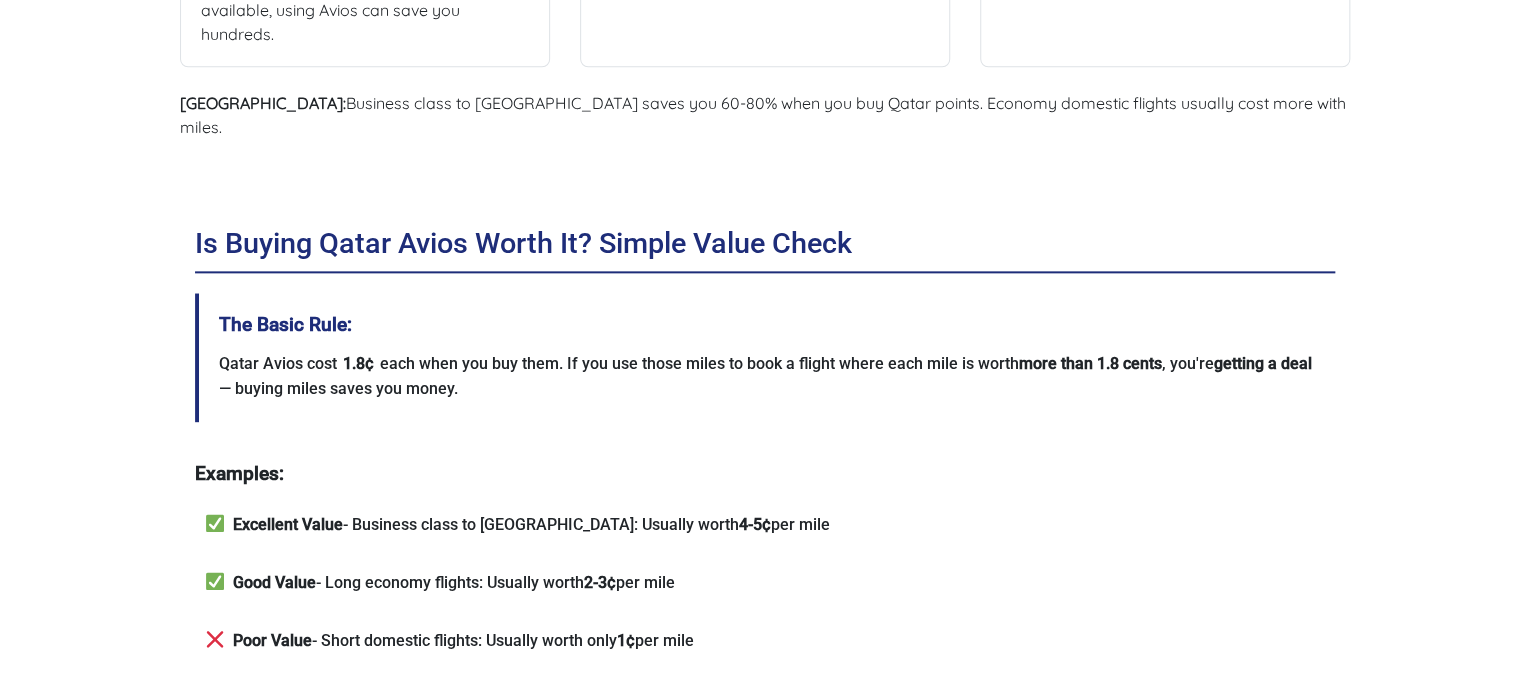 click on "1.8¢" at bounding box center [358, 363] 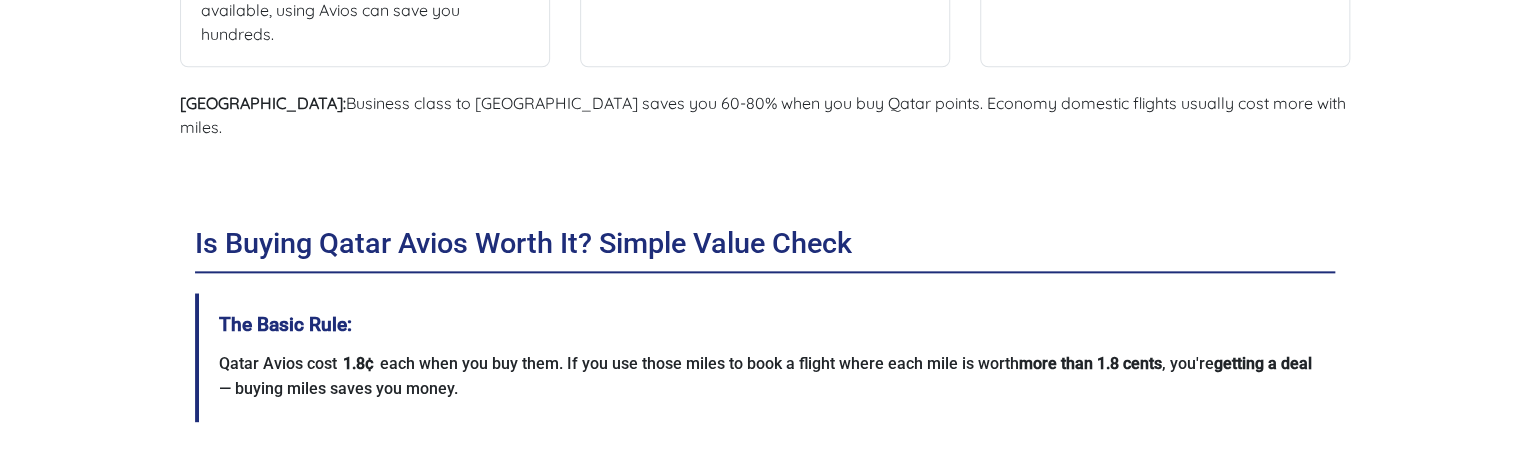 click on "The Basic Rule:
Qatar Avios cost  1.8¢  each when you buy them. If you use those miles to book a flight where each mile is worth  more than 1.8 cents , you're  getting a deal  — buying miles saves you money." at bounding box center (765, 357) 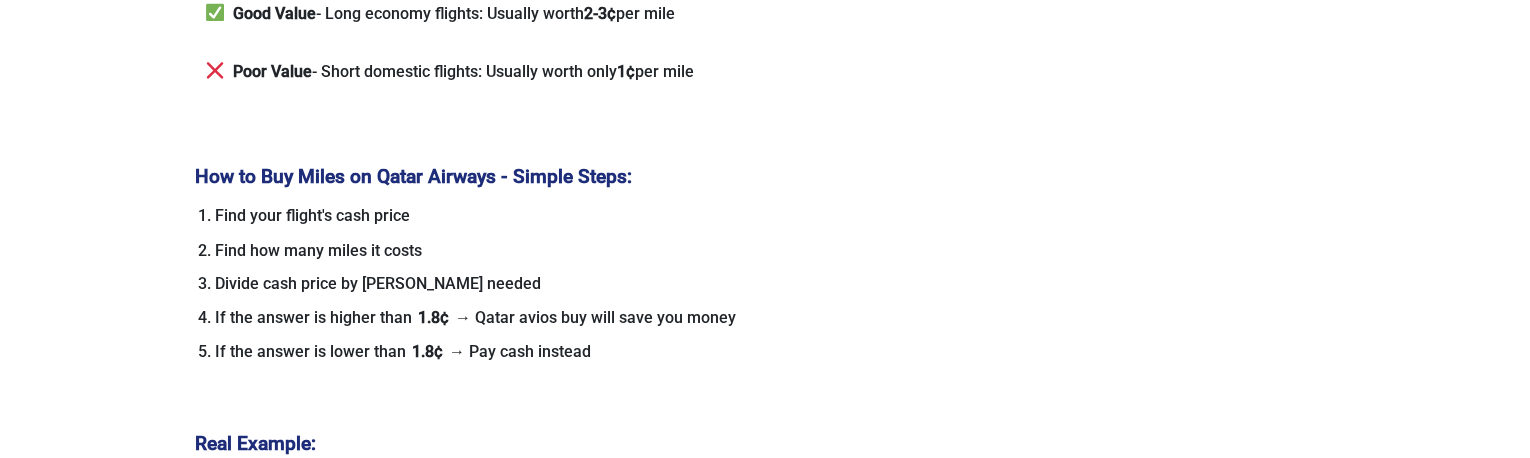 scroll, scrollTop: 1700, scrollLeft: 0, axis: vertical 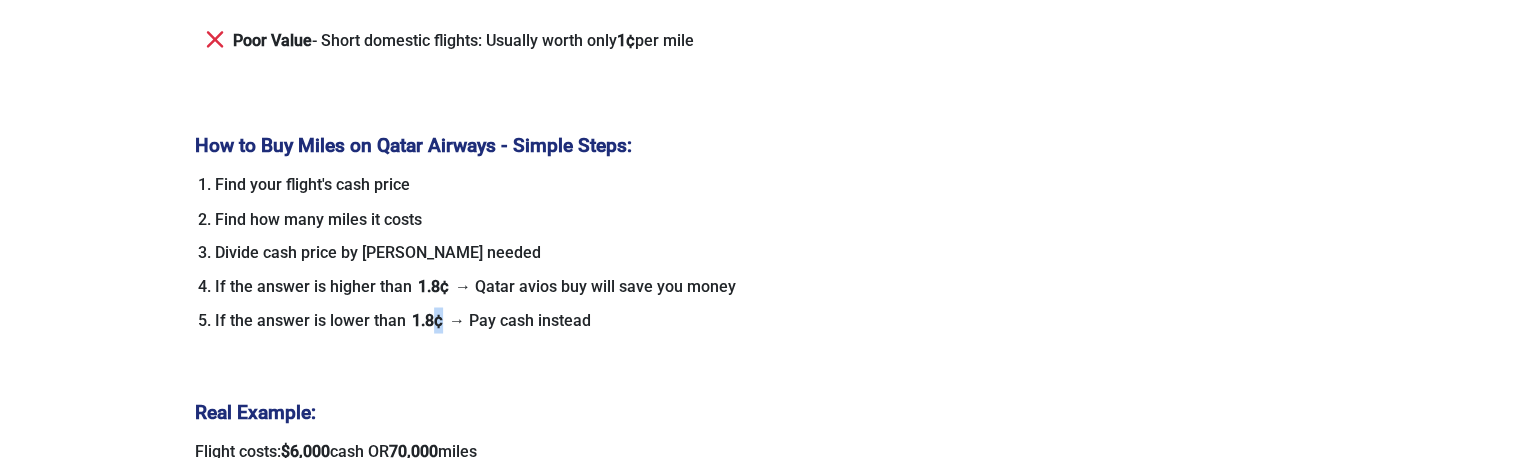 drag, startPoint x: 444, startPoint y: 241, endPoint x: 433, endPoint y: 239, distance: 11.18034 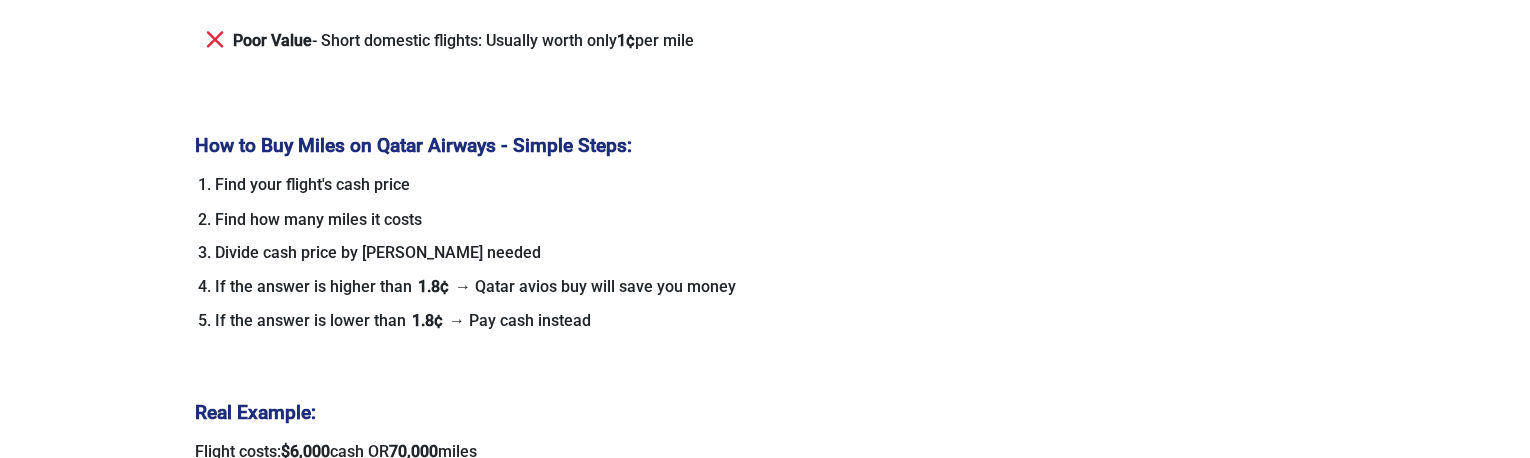 click on "Real Example:" at bounding box center [755, 411] 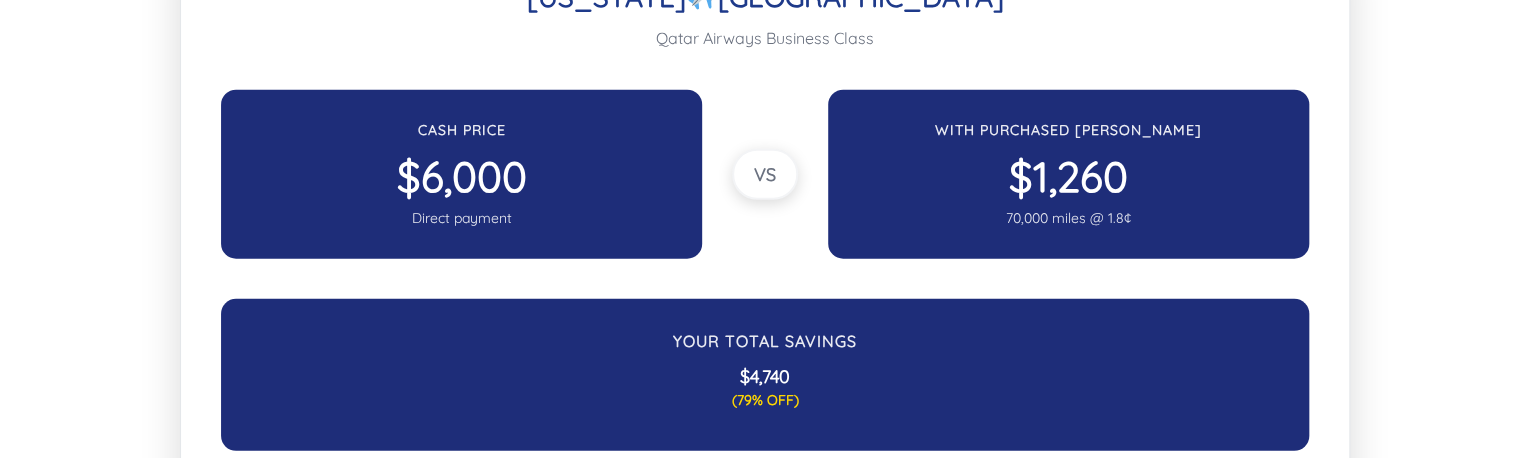 scroll, scrollTop: 2600, scrollLeft: 0, axis: vertical 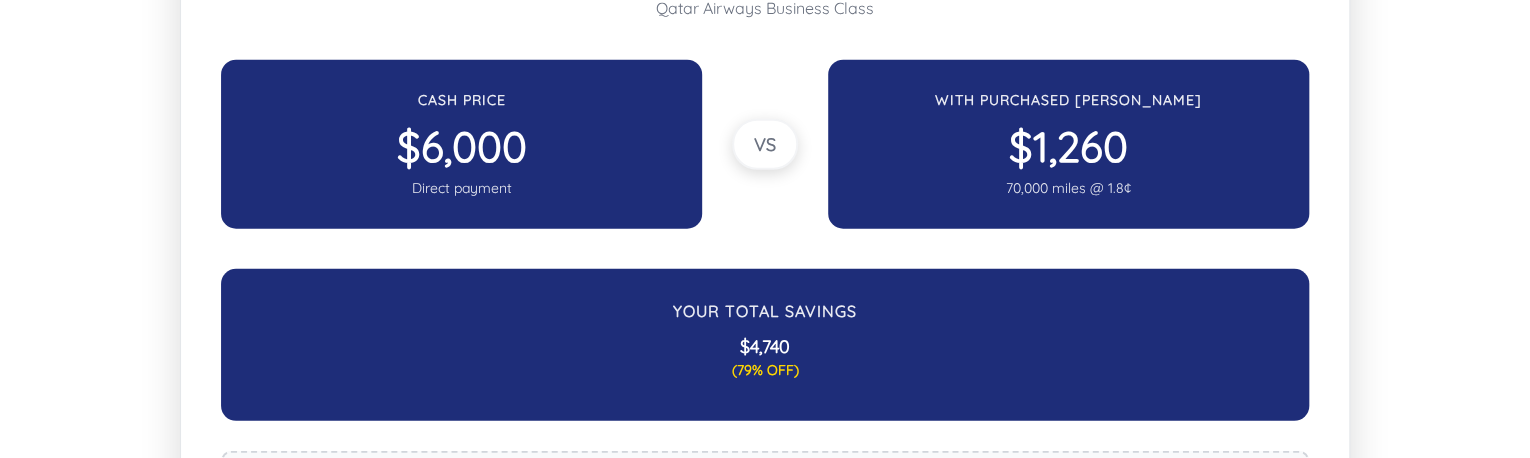 click on "$4,740" at bounding box center [765, 347] 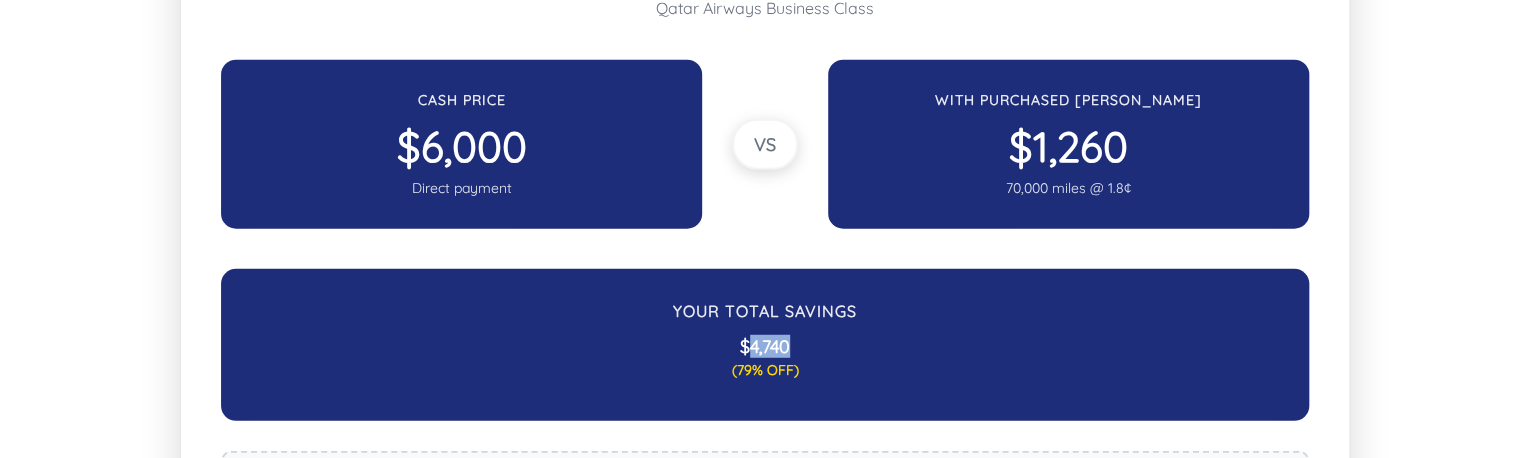 click on "$4,740" at bounding box center [765, 347] 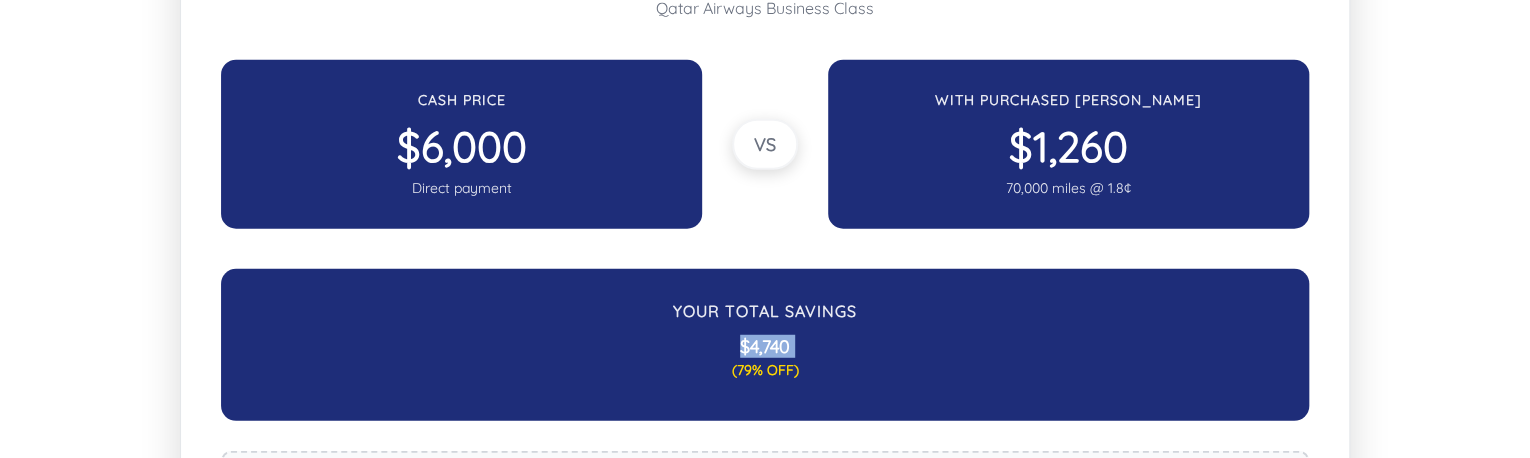 click on "$4,740" at bounding box center (765, 347) 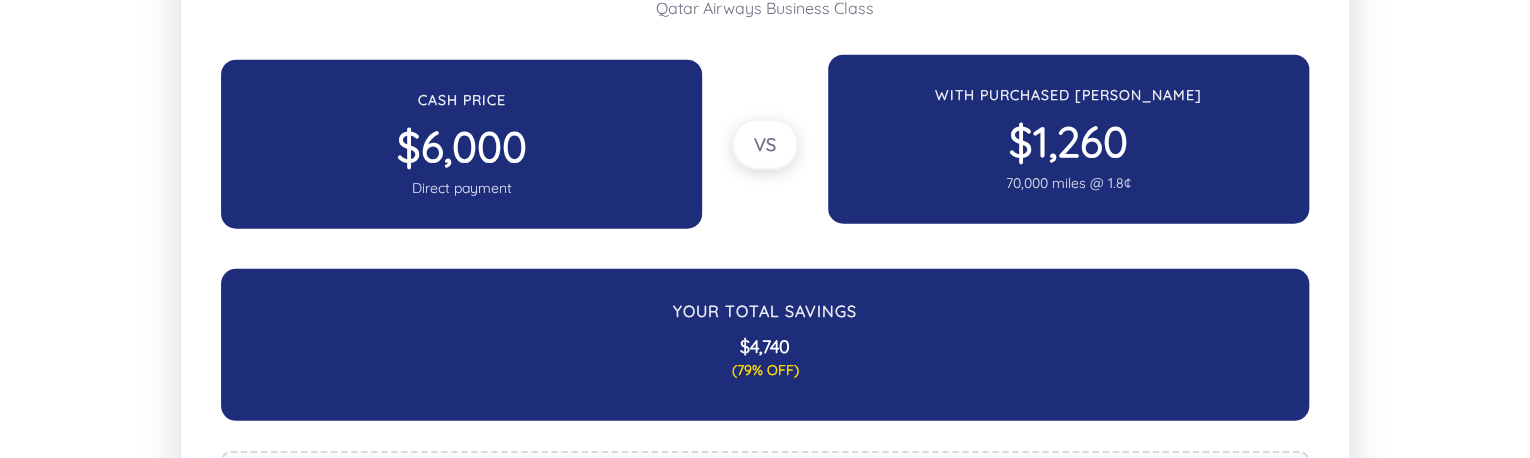 click on "$1,260" at bounding box center [1068, 142] 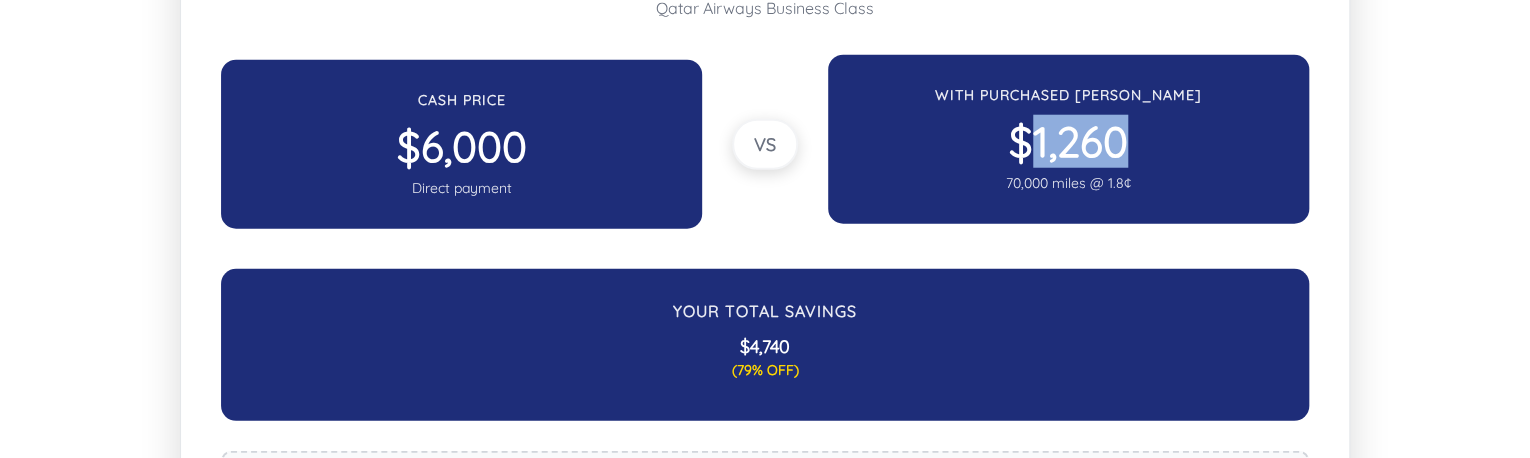 click on "$1,260" at bounding box center (1068, 142) 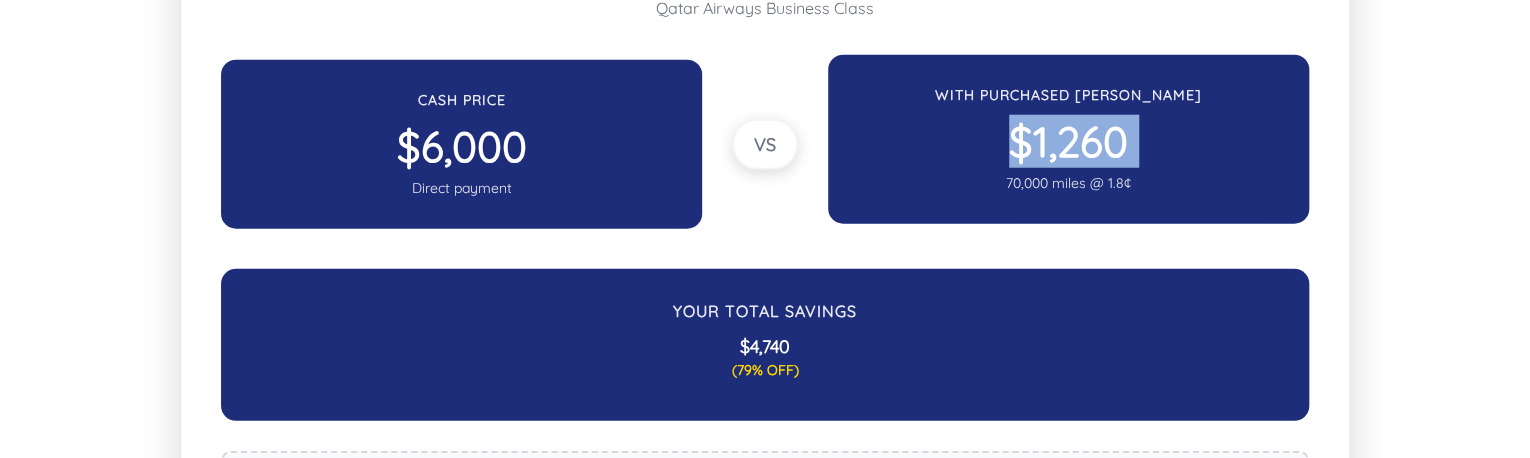 click on "$1,260" at bounding box center (1068, 142) 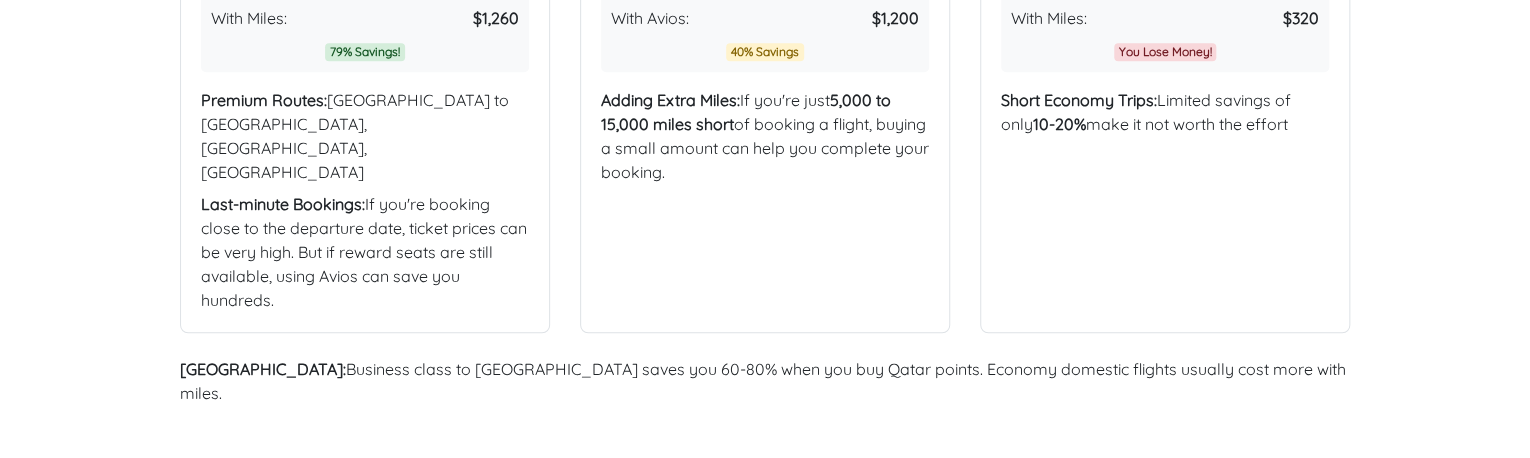 scroll, scrollTop: 800, scrollLeft: 0, axis: vertical 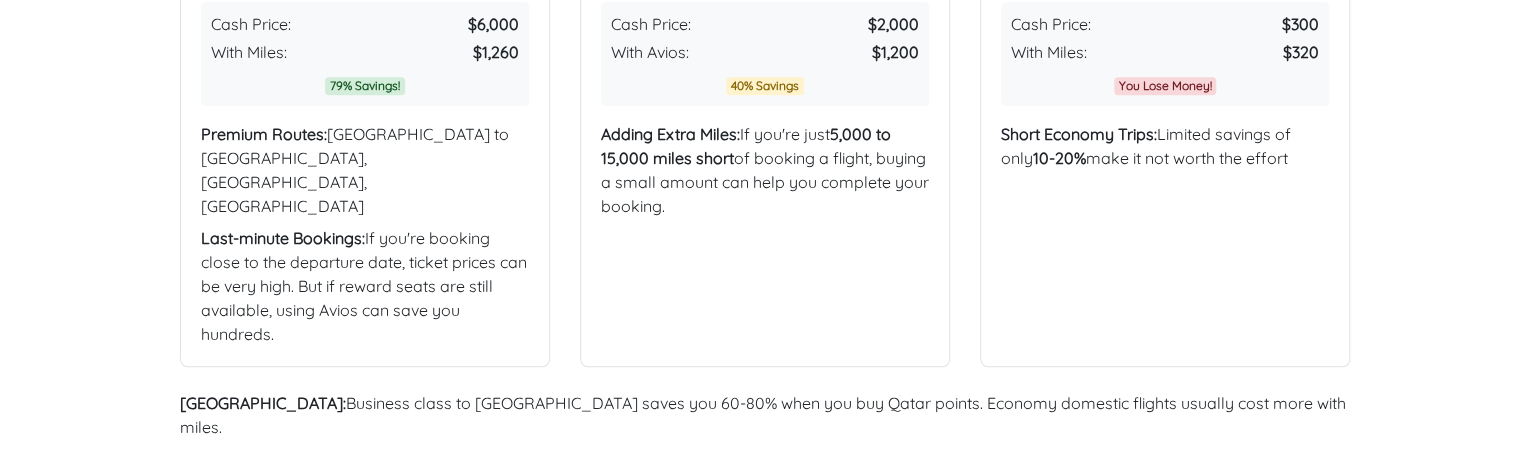 click on "Main Point:  Business class to [GEOGRAPHIC_DATA] saves you 60-80% when you buy Qatar points. Economy domestic flights usually cost more with miles." at bounding box center (765, 415) 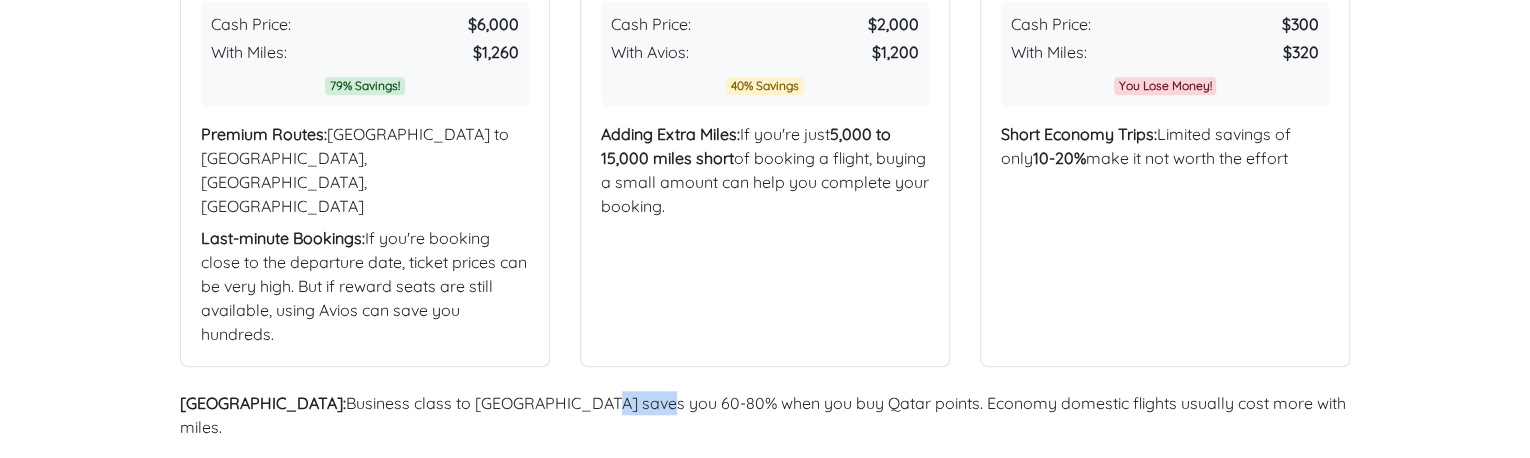 drag, startPoint x: 572, startPoint y: 356, endPoint x: 512, endPoint y: 353, distance: 60.074955 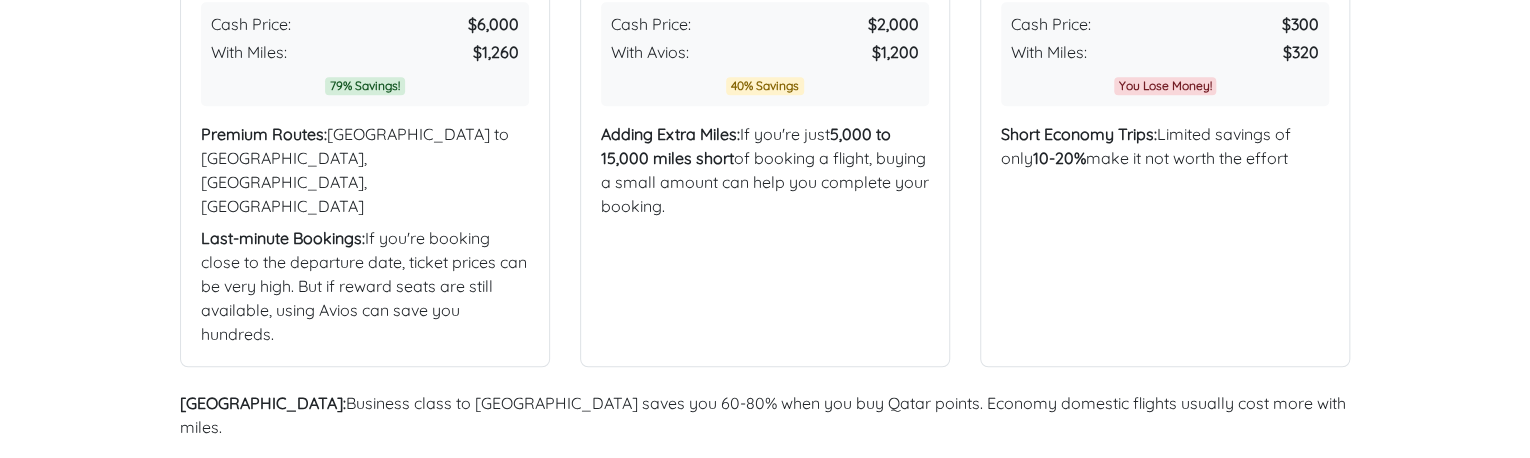 click on "Main Point:  Business class to [GEOGRAPHIC_DATA] saves you 60-80% when you buy Qatar points. Economy domestic flights usually cost more with miles." at bounding box center (765, 415) 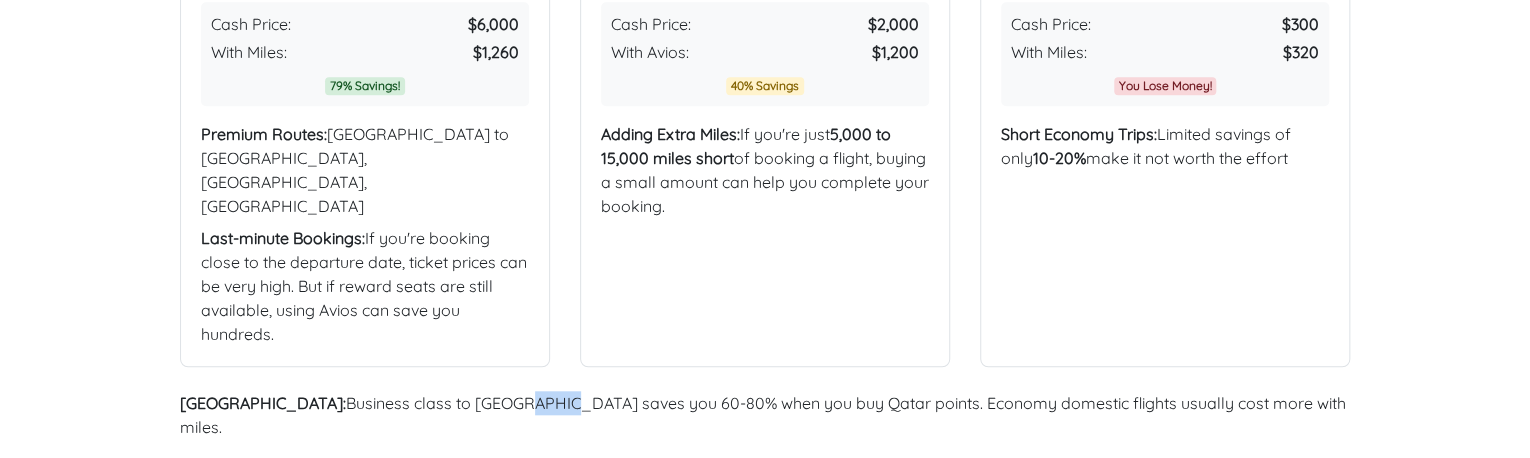 click on "Main Point:  Business class to [GEOGRAPHIC_DATA] saves you 60-80% when you buy Qatar points. Economy domestic flights usually cost more with miles." at bounding box center (765, 415) 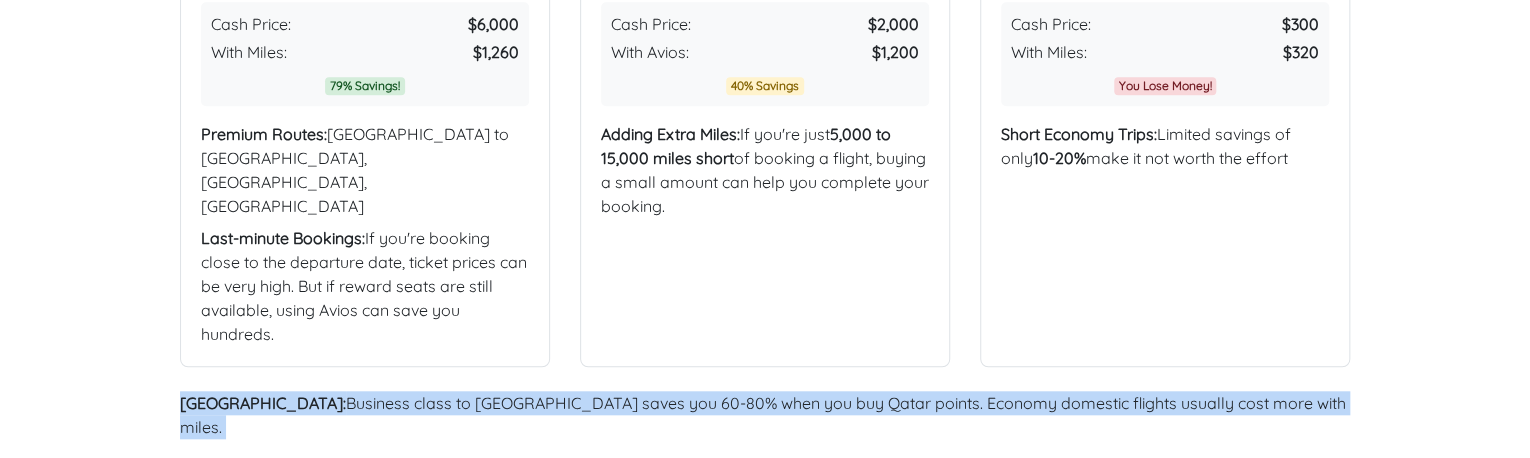 click on "Main Point:  Business class to [GEOGRAPHIC_DATA] saves you 60-80% when you buy Qatar points. Economy domestic flights usually cost more with miles." at bounding box center (765, 415) 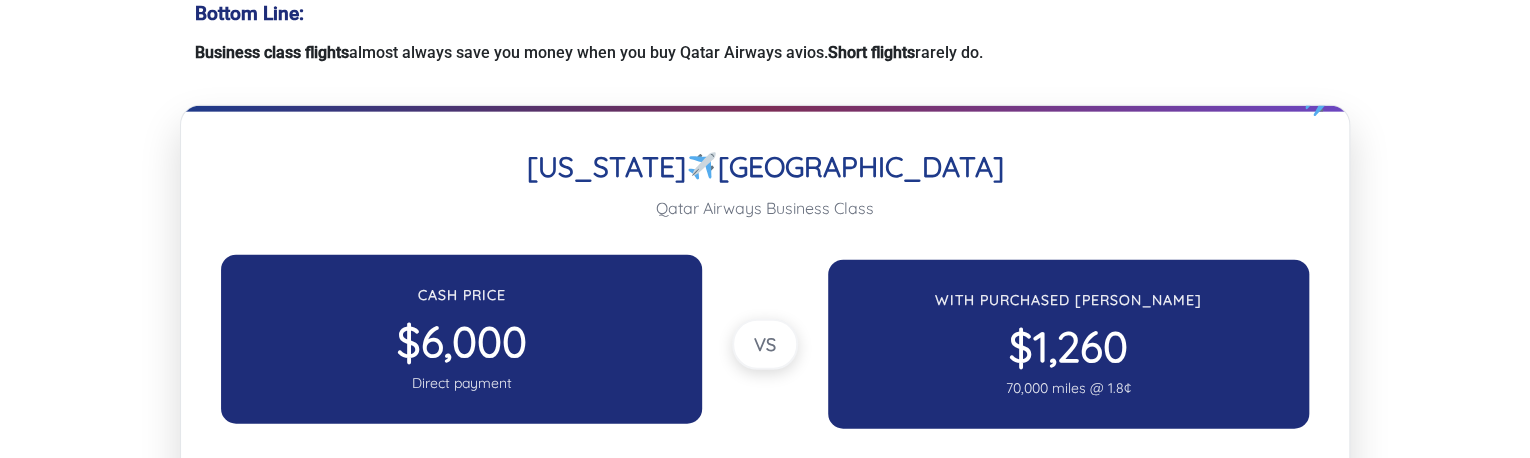 scroll, scrollTop: 2600, scrollLeft: 0, axis: vertical 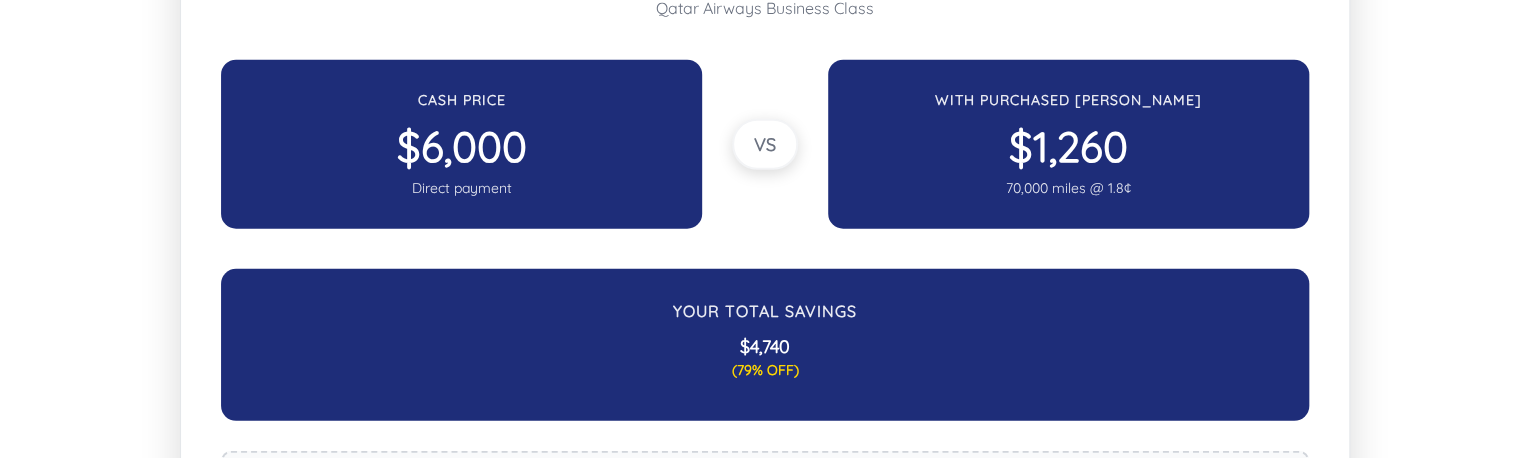 click on "$4,740" at bounding box center (765, 347) 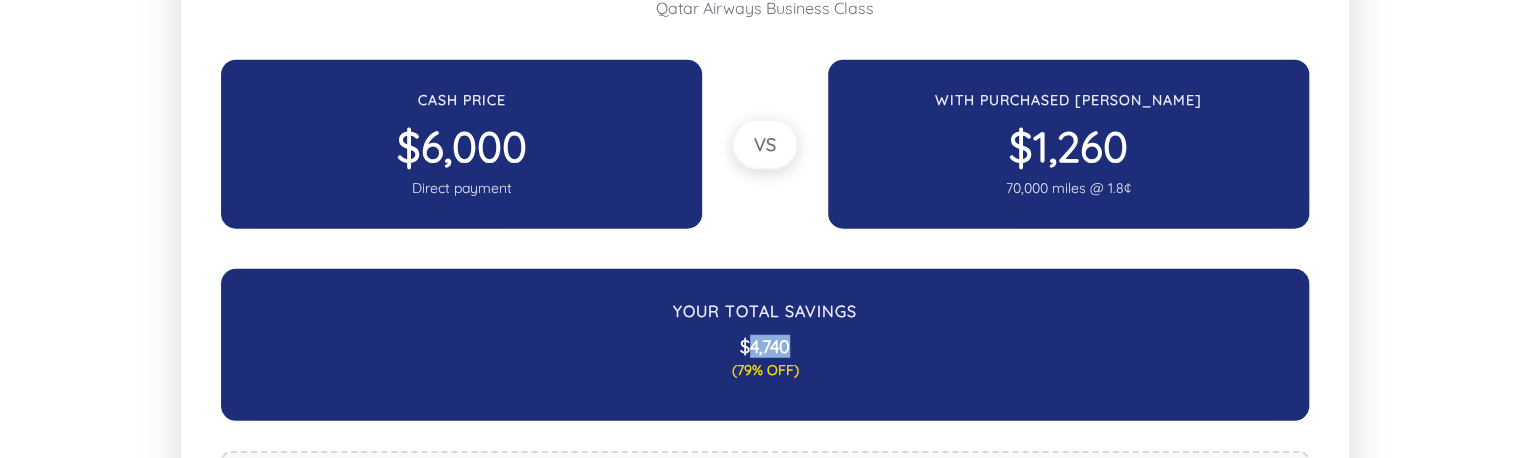 click on "$4,740" at bounding box center [765, 347] 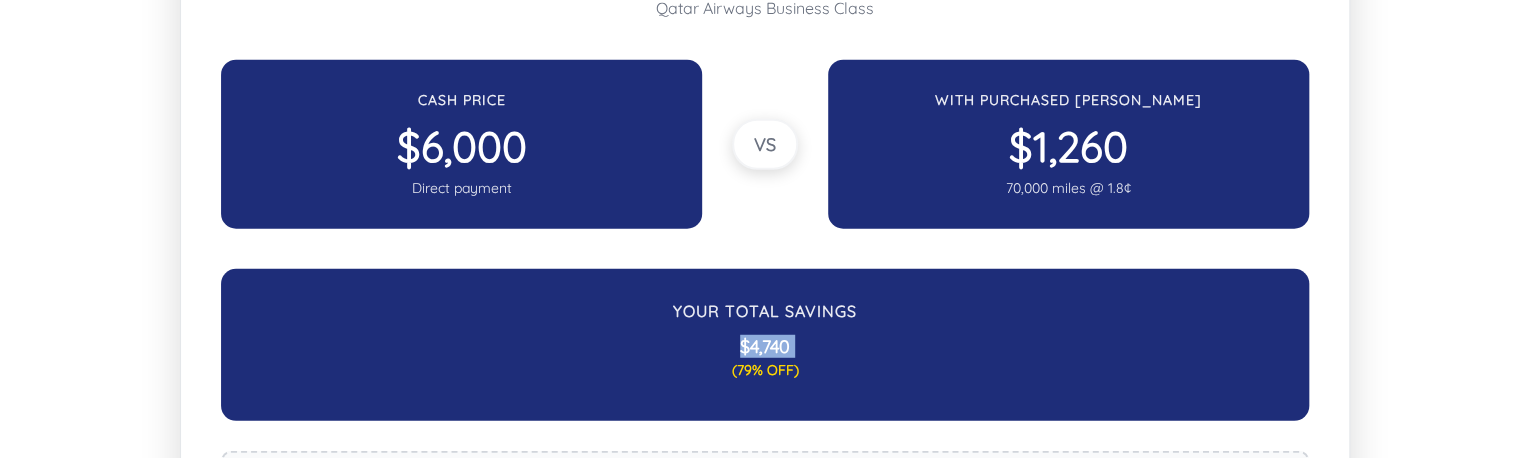 click on "$4,740" at bounding box center (765, 347) 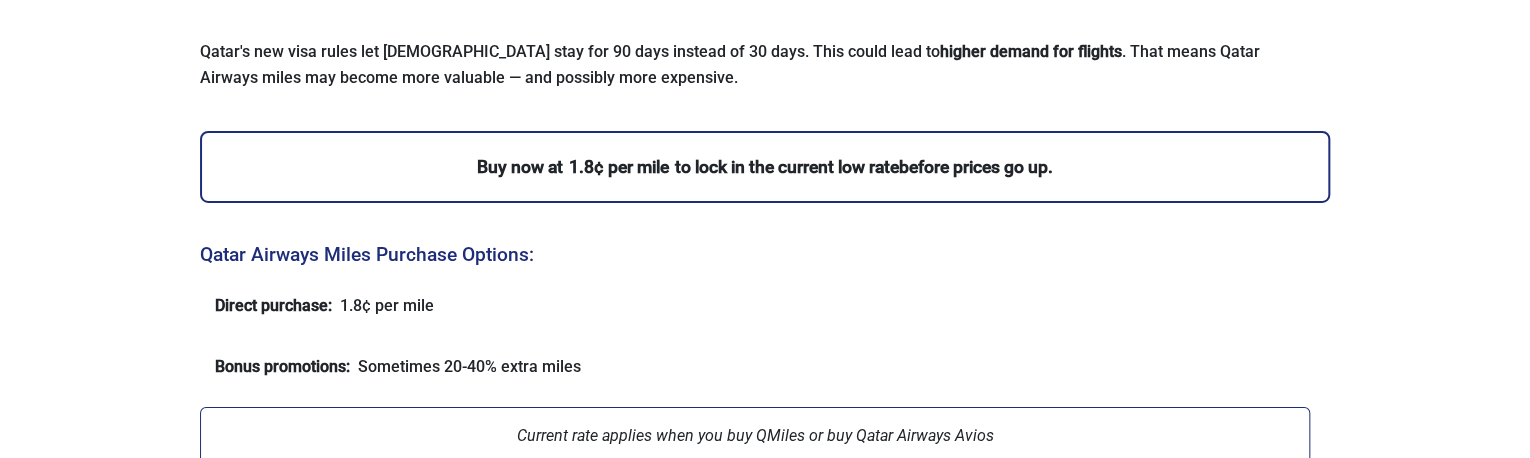 scroll, scrollTop: 3400, scrollLeft: 0, axis: vertical 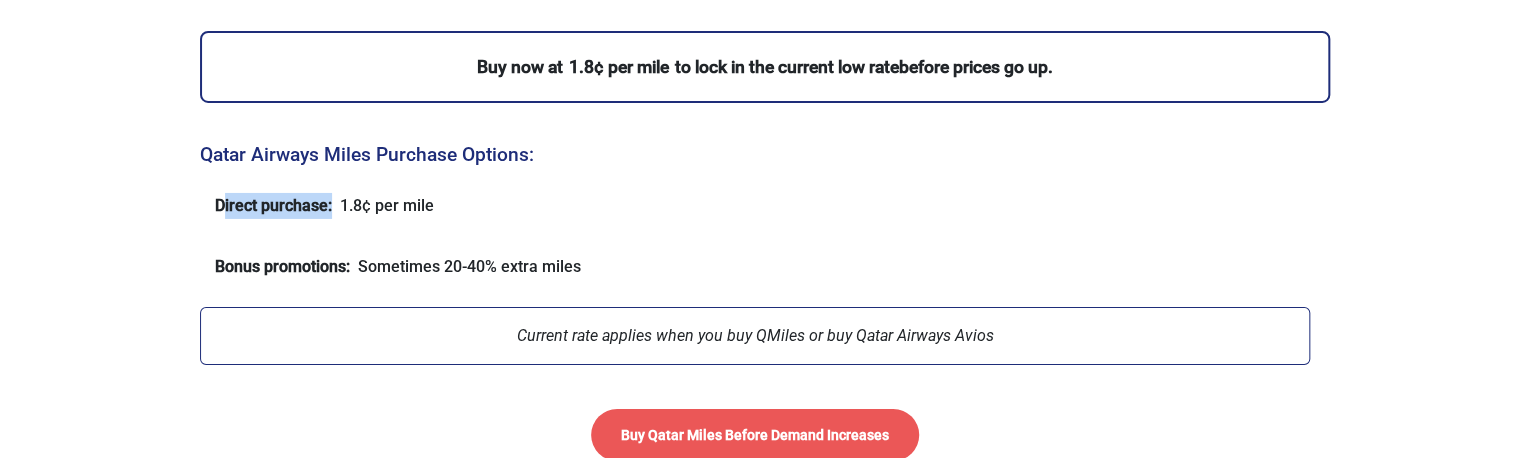 drag, startPoint x: 336, startPoint y: 129, endPoint x: 224, endPoint y: 121, distance: 112.28535 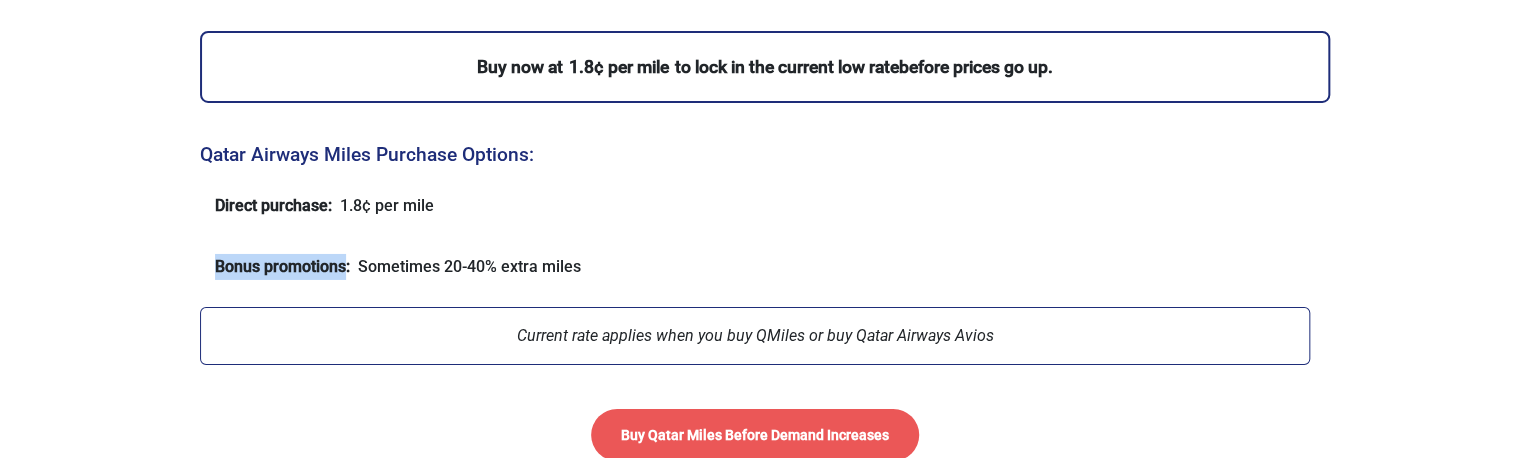 drag, startPoint x: 349, startPoint y: 188, endPoint x: 208, endPoint y: 184, distance: 141.05673 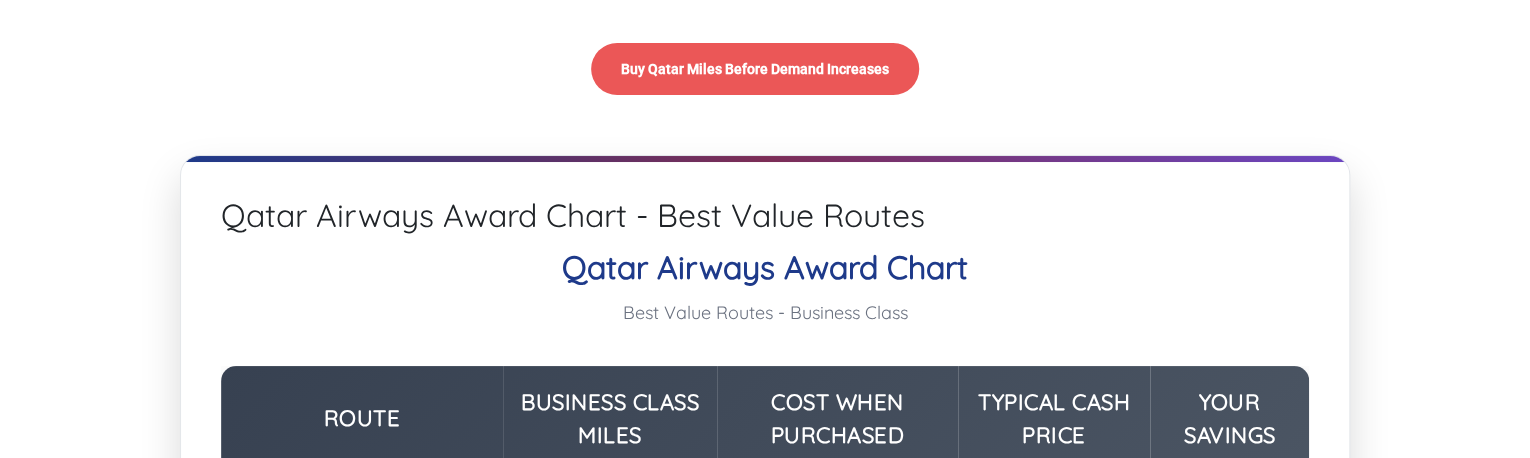 scroll, scrollTop: 3800, scrollLeft: 0, axis: vertical 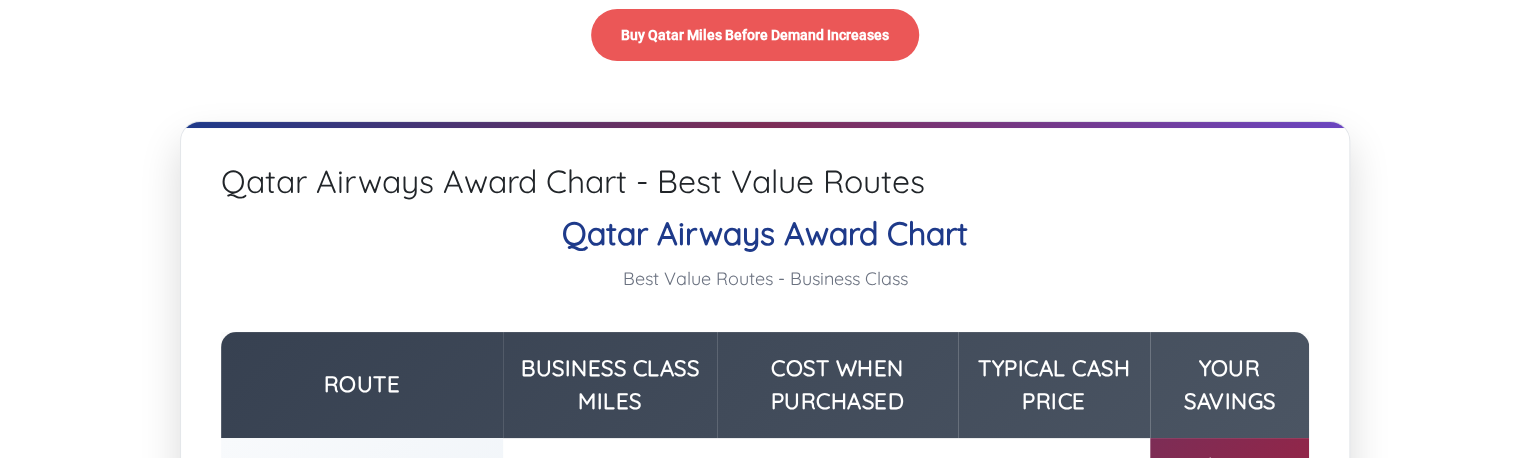 click on "Qatar Airways Award Chart - Best Value Routes" at bounding box center [765, 181] 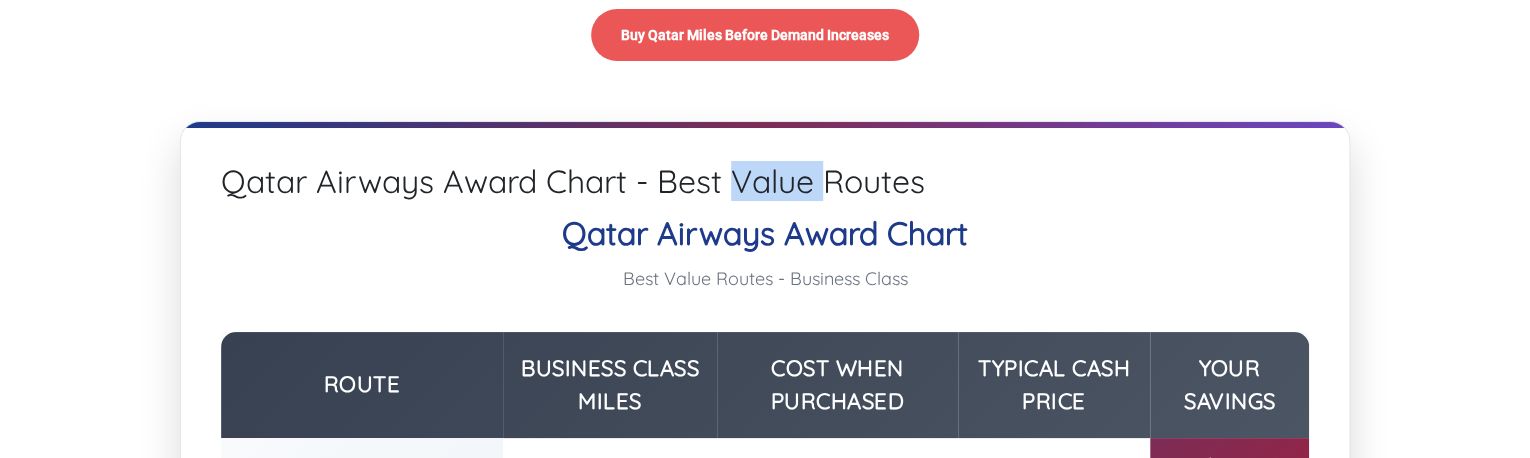 click on "Qatar Airways Award Chart - Best Value Routes" at bounding box center (765, 181) 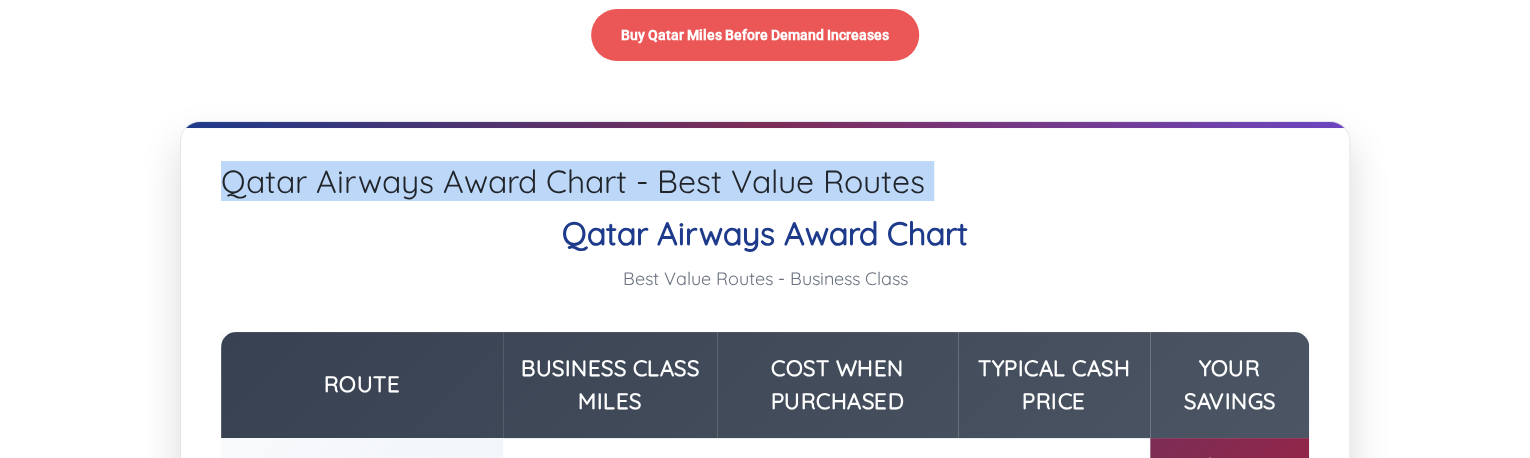 click on "Qatar Airways Award Chart - Best Value Routes" at bounding box center (765, 181) 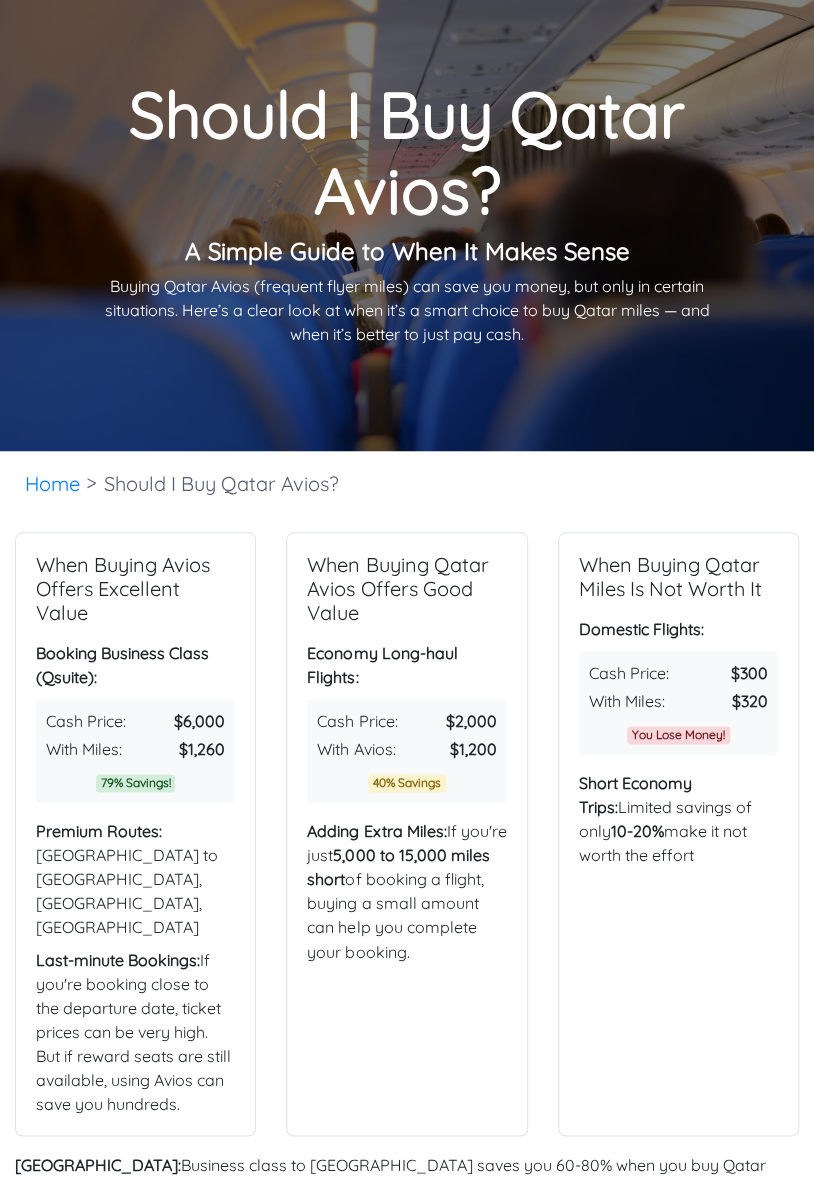 scroll, scrollTop: 0, scrollLeft: 0, axis: both 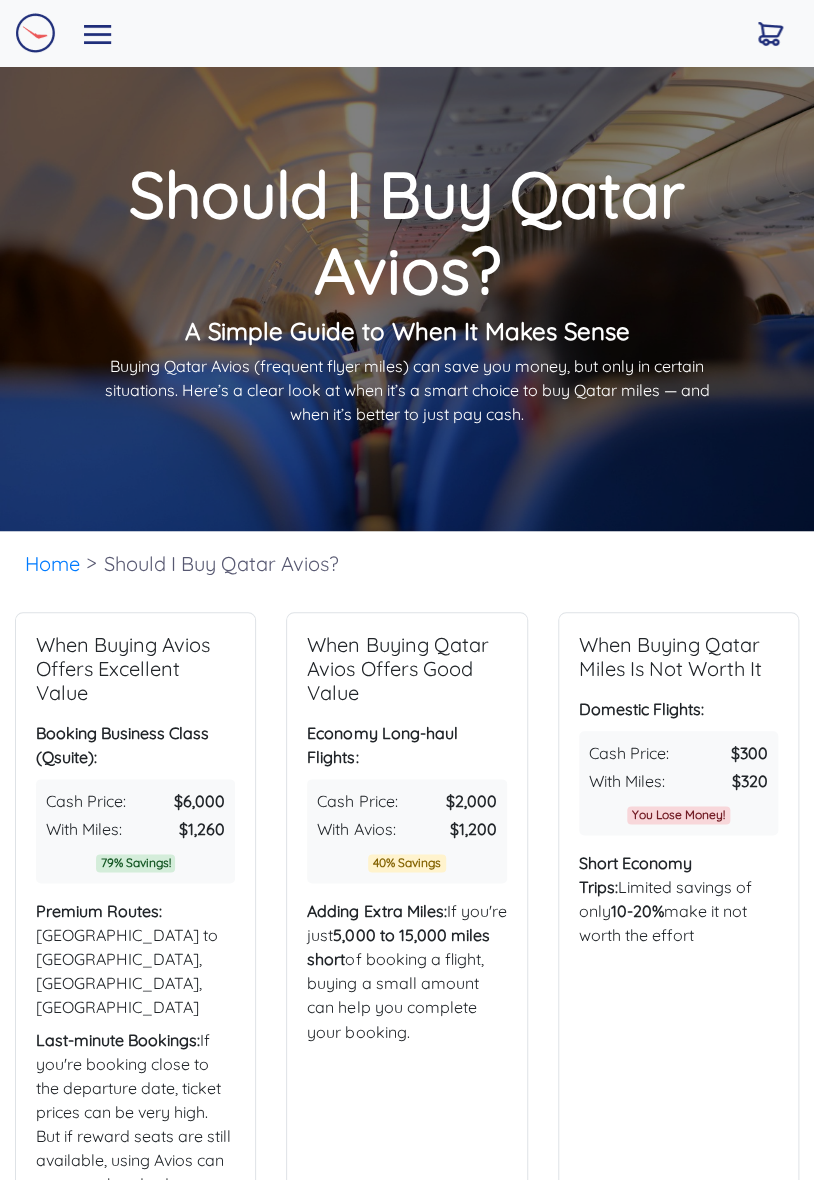 click at bounding box center [98, 34] 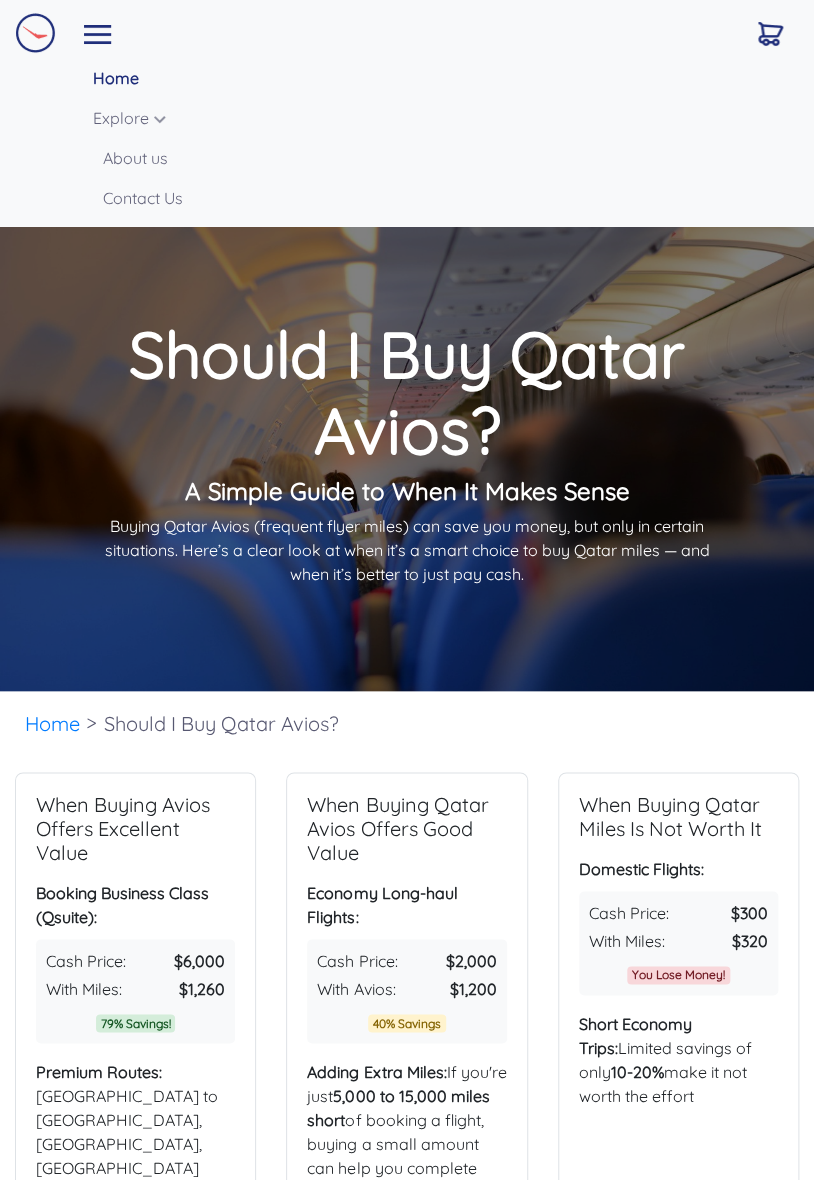 click on "Explore" at bounding box center (446, 118) 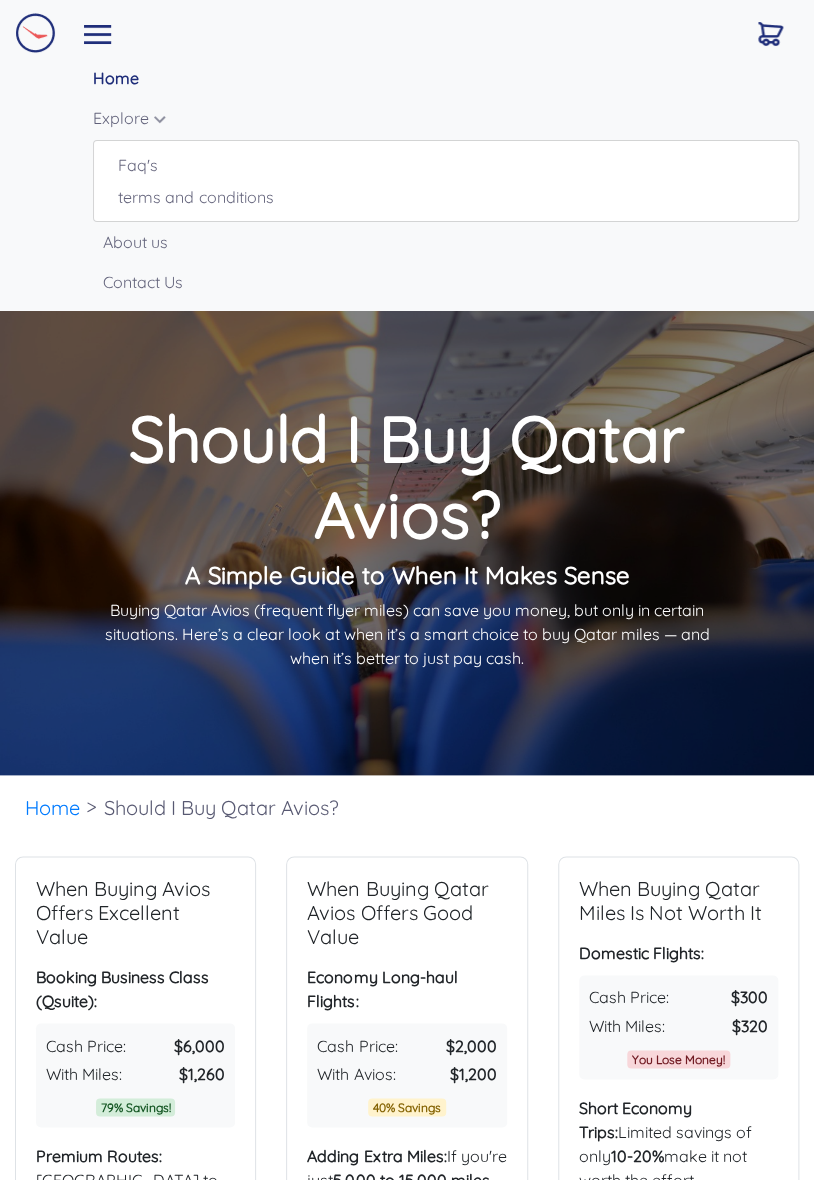 click on "Explore" at bounding box center (446, 118) 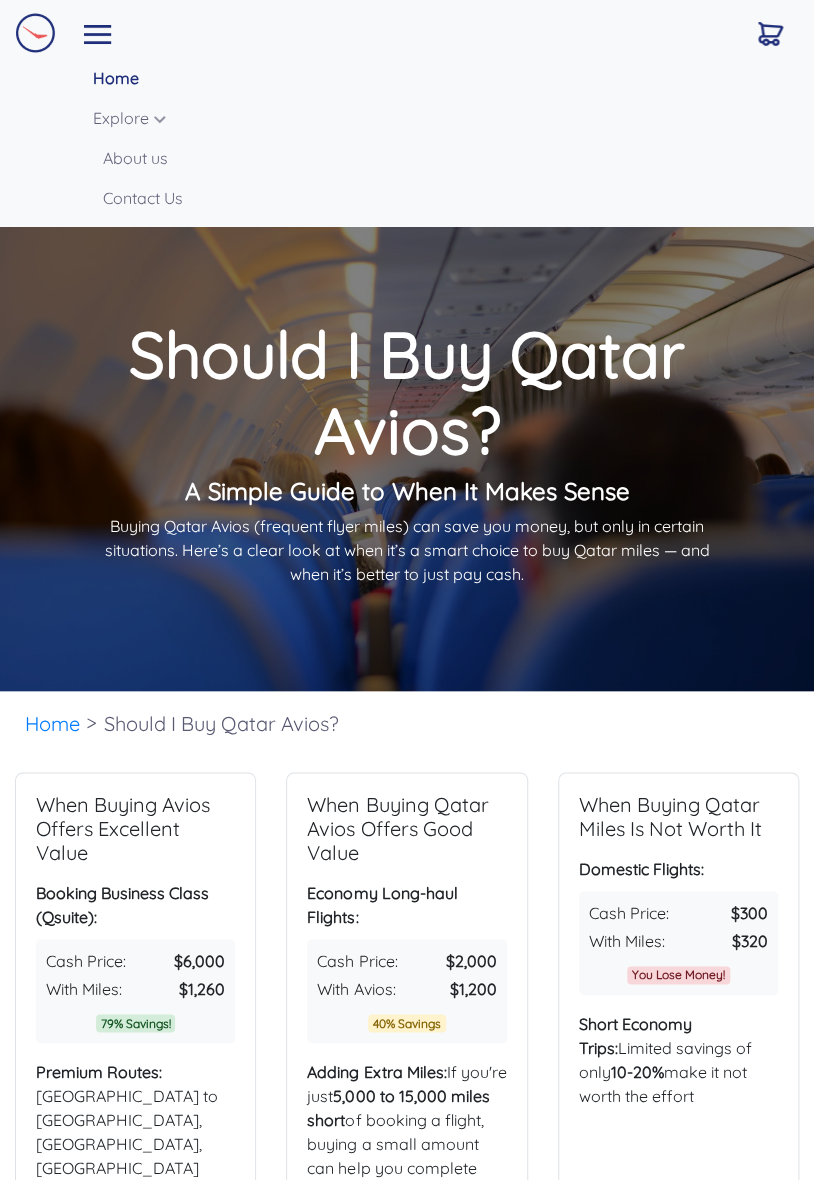 click on "About us" at bounding box center (456, 158) 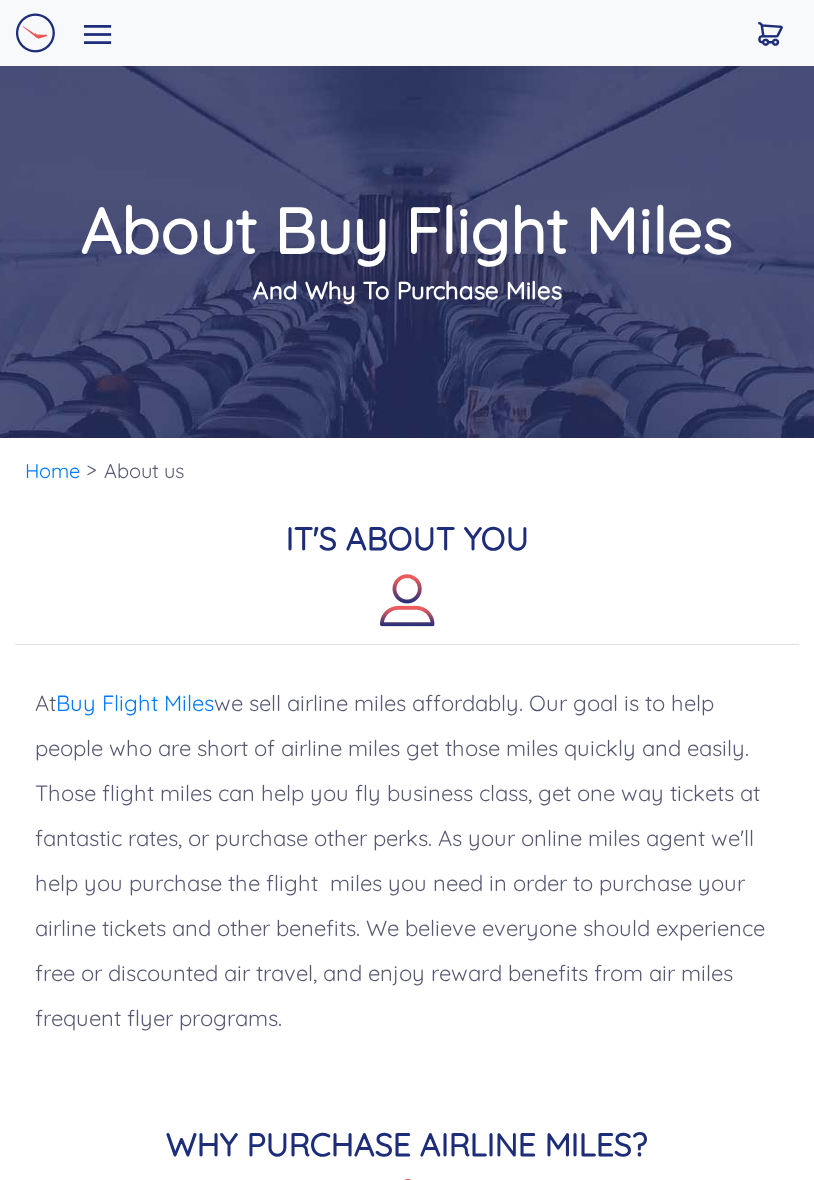 scroll, scrollTop: 0, scrollLeft: 0, axis: both 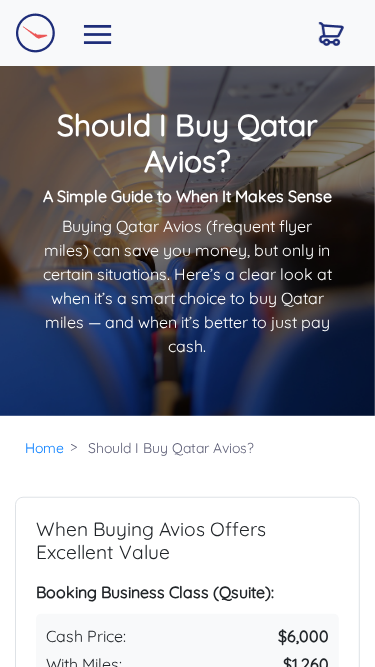 click at bounding box center (98, 34) 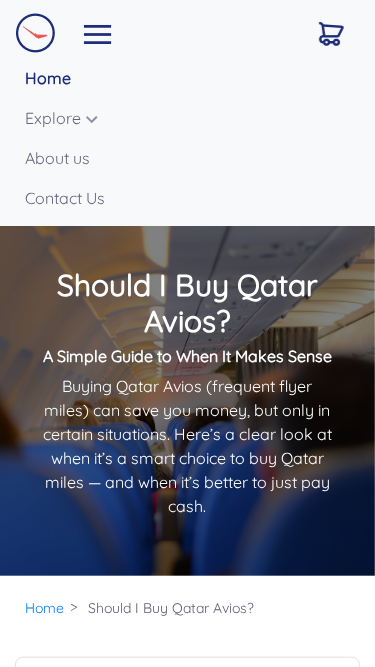 click on "Explore" at bounding box center (197, 118) 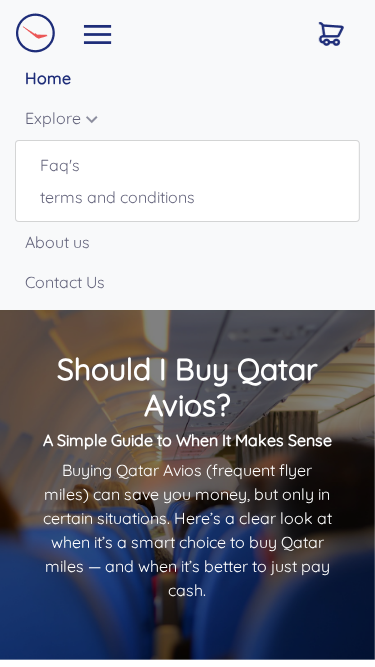 click on "Explore" at bounding box center [197, 118] 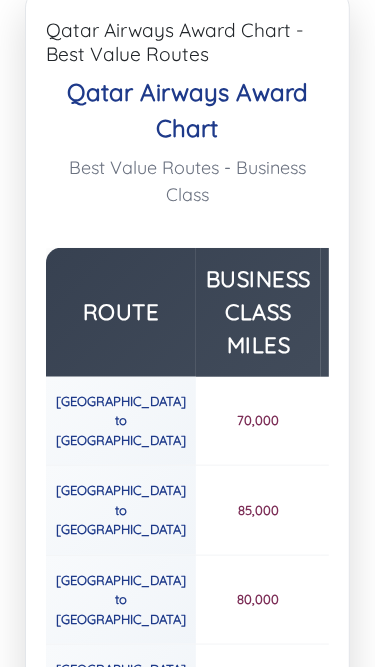 scroll, scrollTop: 5800, scrollLeft: 0, axis: vertical 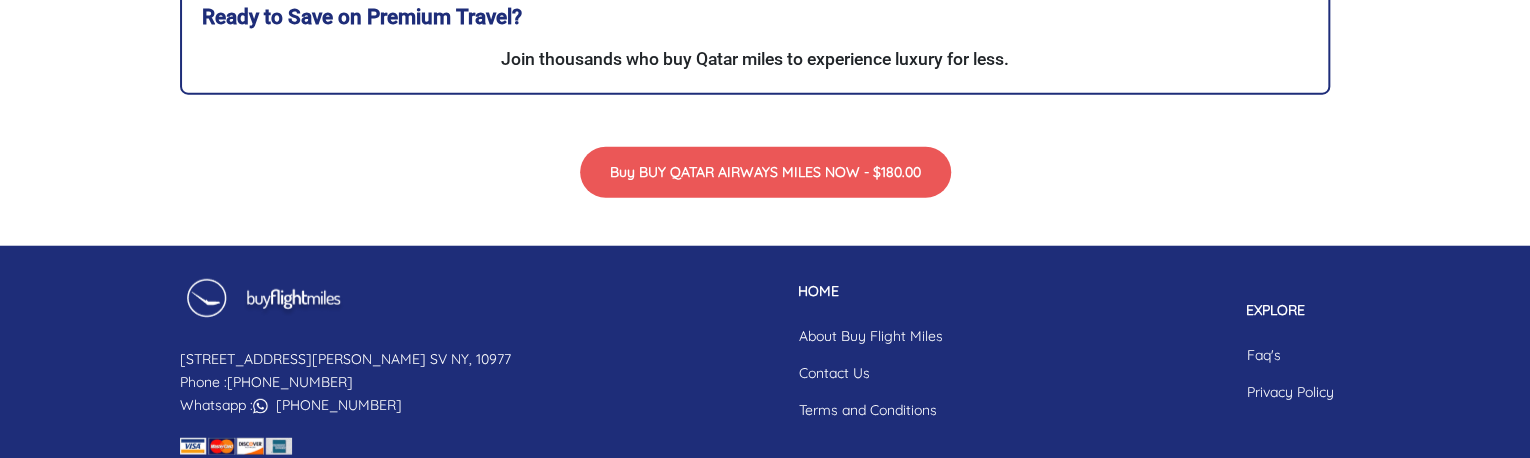 click on "Copyright © 2025 Designed by  [DOMAIN_NAME] All rights reserved." at bounding box center [765, 474] 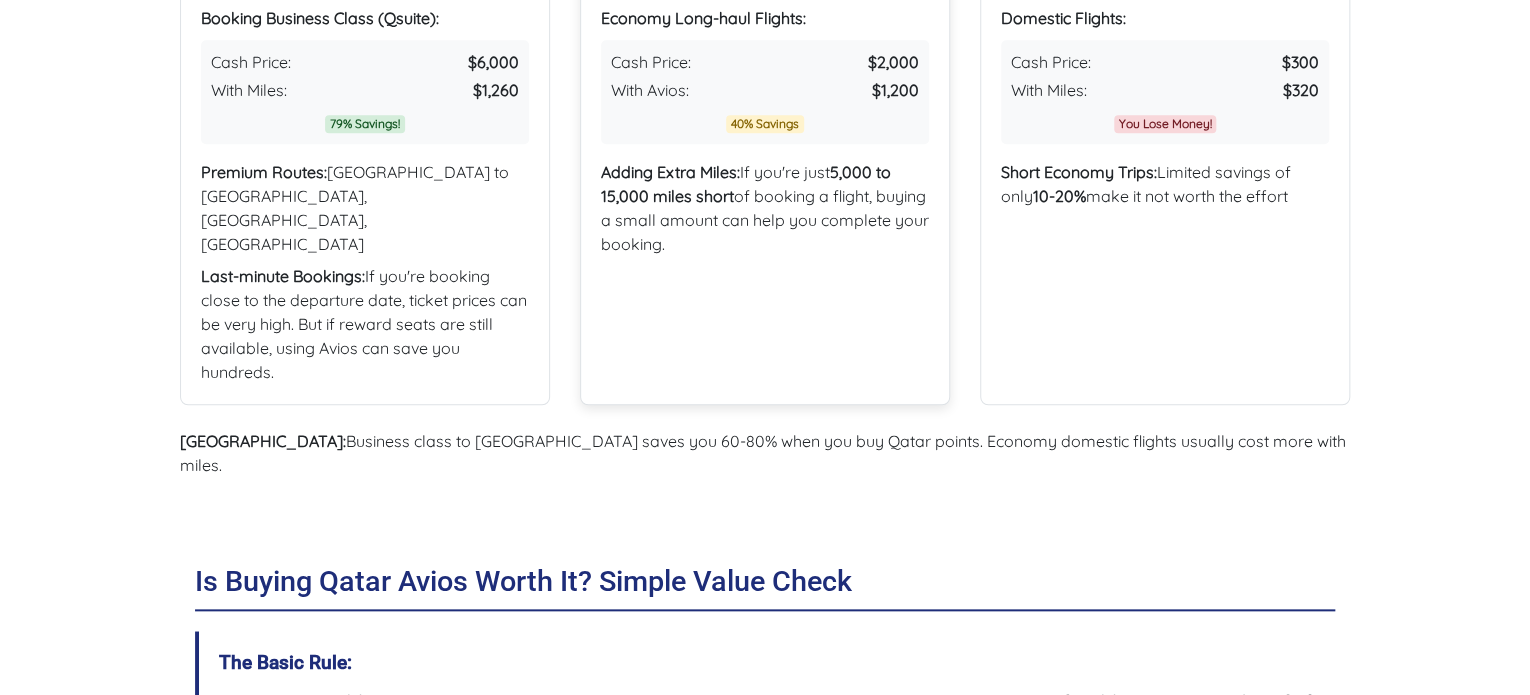 scroll, scrollTop: 800, scrollLeft: 0, axis: vertical 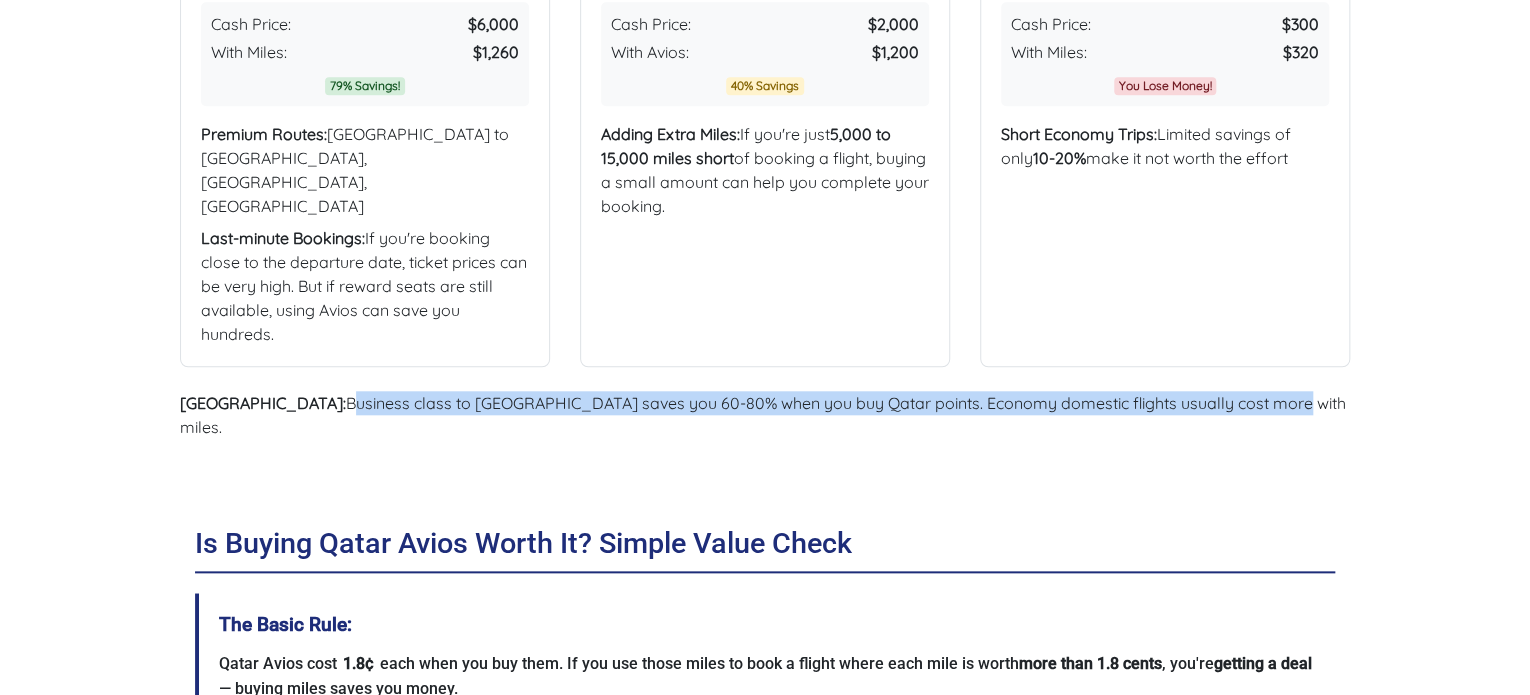 drag, startPoint x: 266, startPoint y: 353, endPoint x: 1188, endPoint y: 377, distance: 922.3123 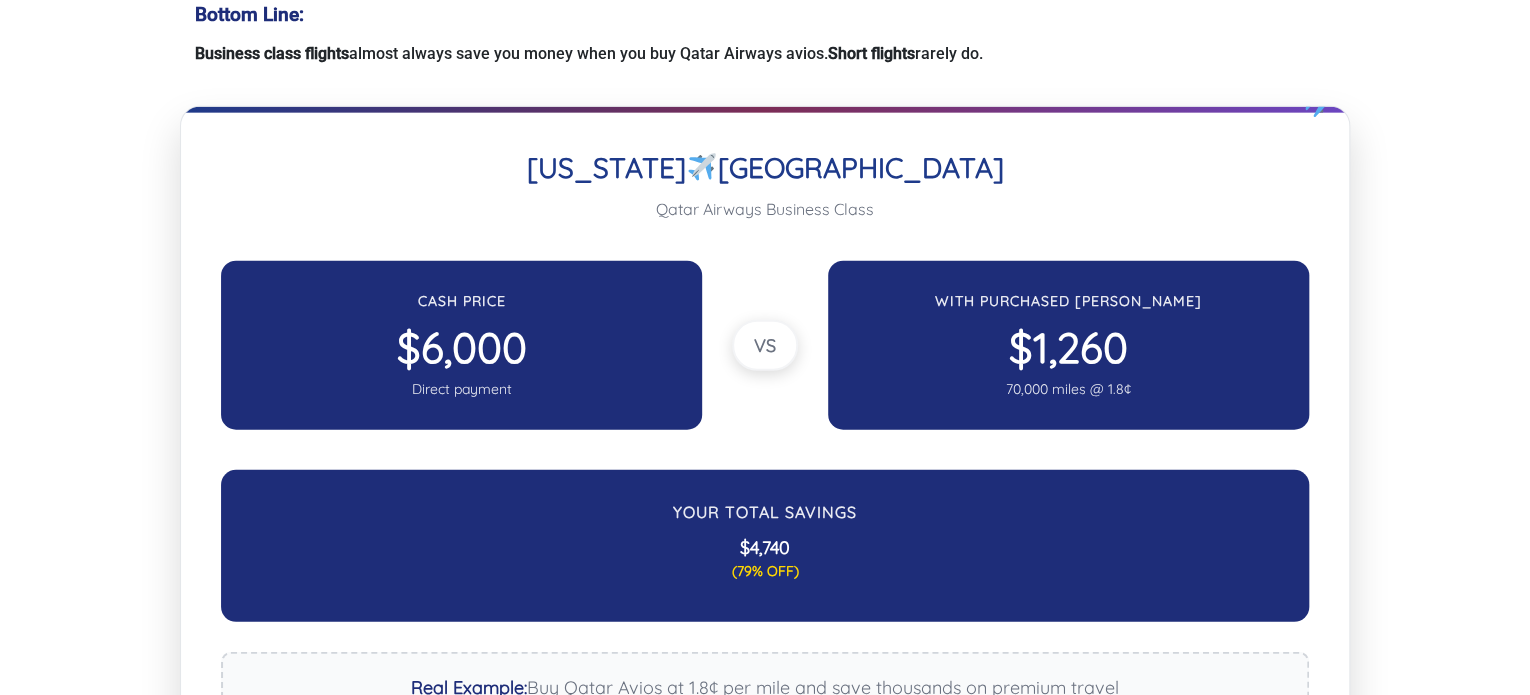 scroll, scrollTop: 2400, scrollLeft: 0, axis: vertical 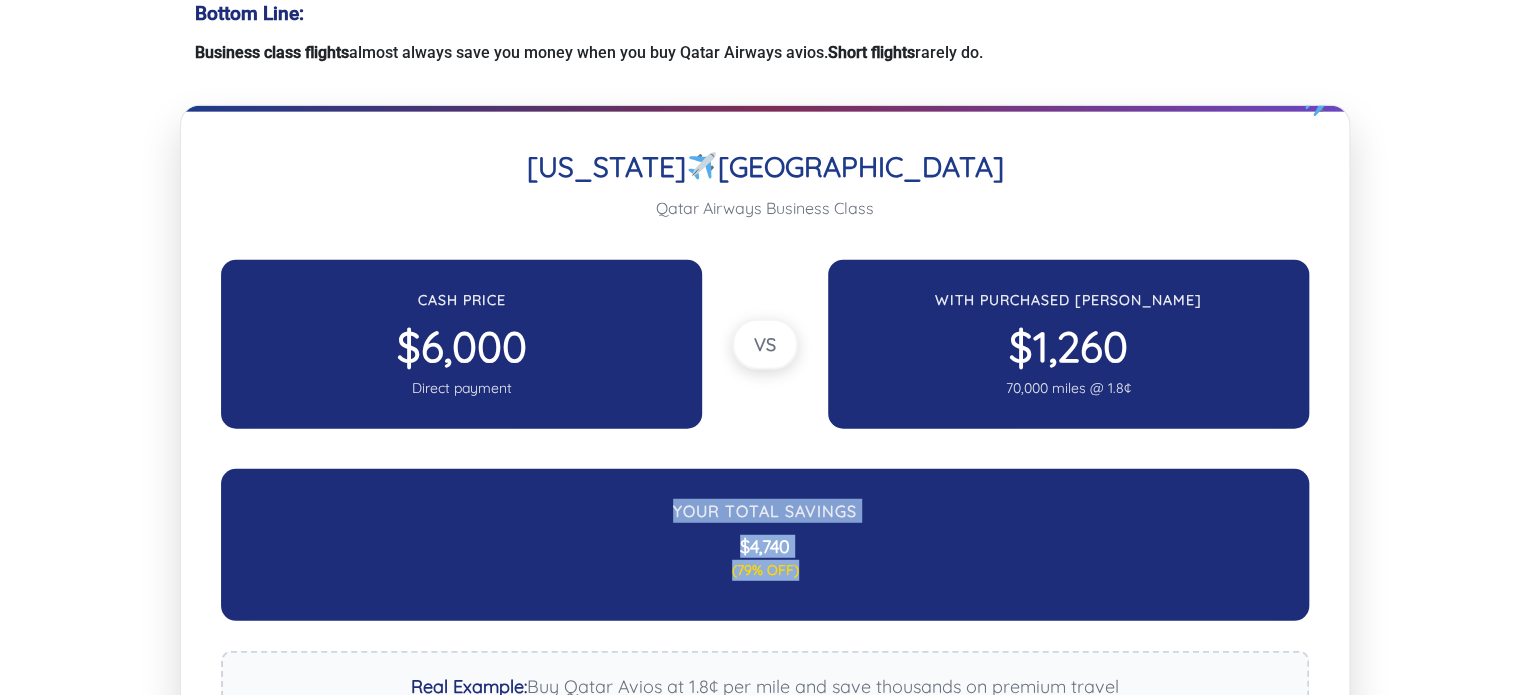 drag, startPoint x: 671, startPoint y: 426, endPoint x: 852, endPoint y: 494, distance: 193.352 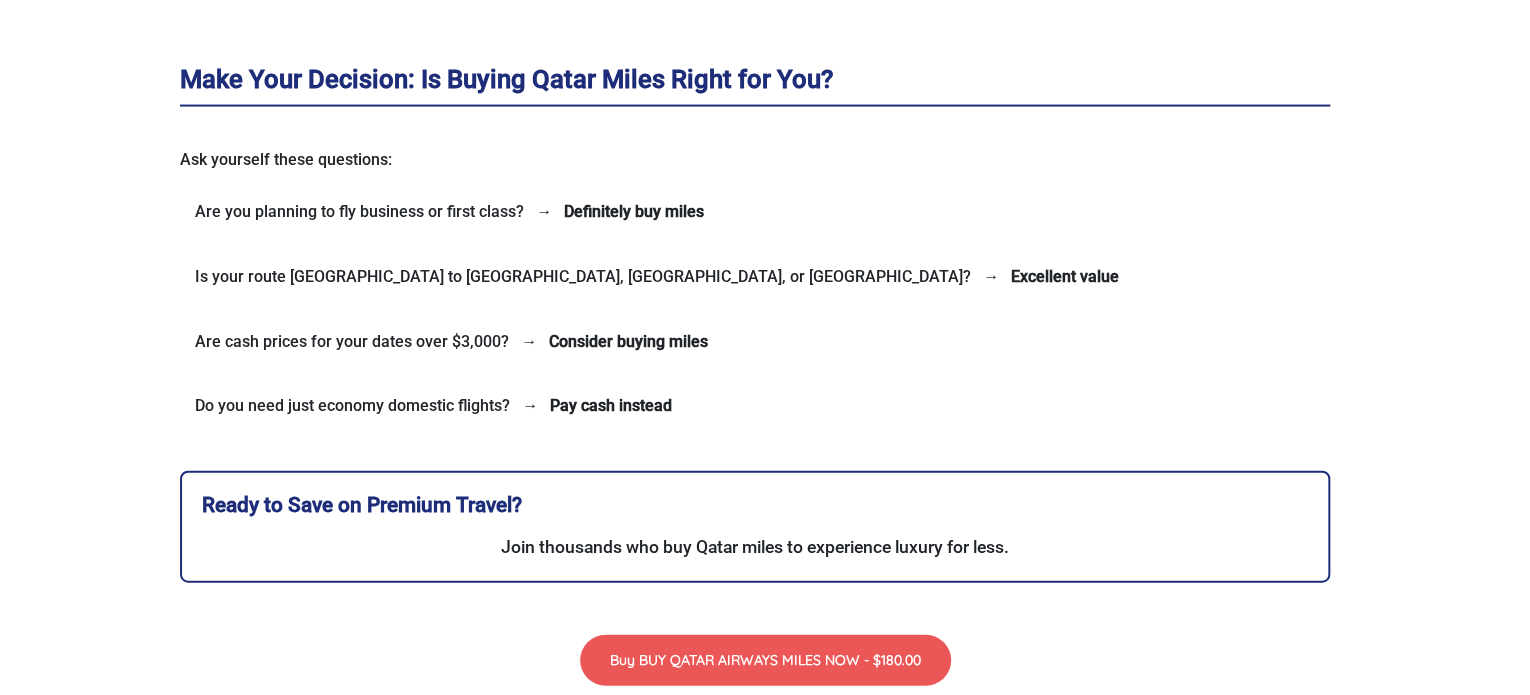 scroll, scrollTop: 5900, scrollLeft: 0, axis: vertical 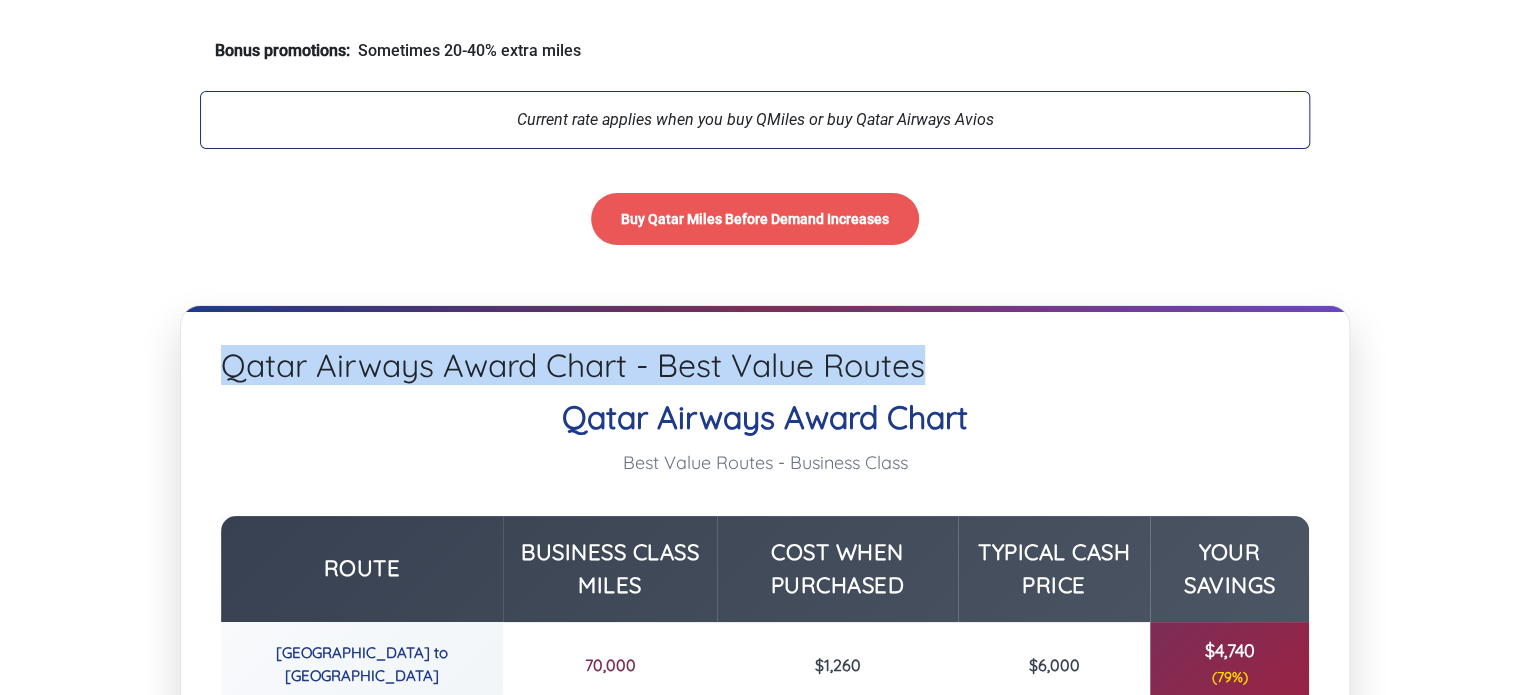drag, startPoint x: 926, startPoint y: 285, endPoint x: 224, endPoint y: 299, distance: 702.1396 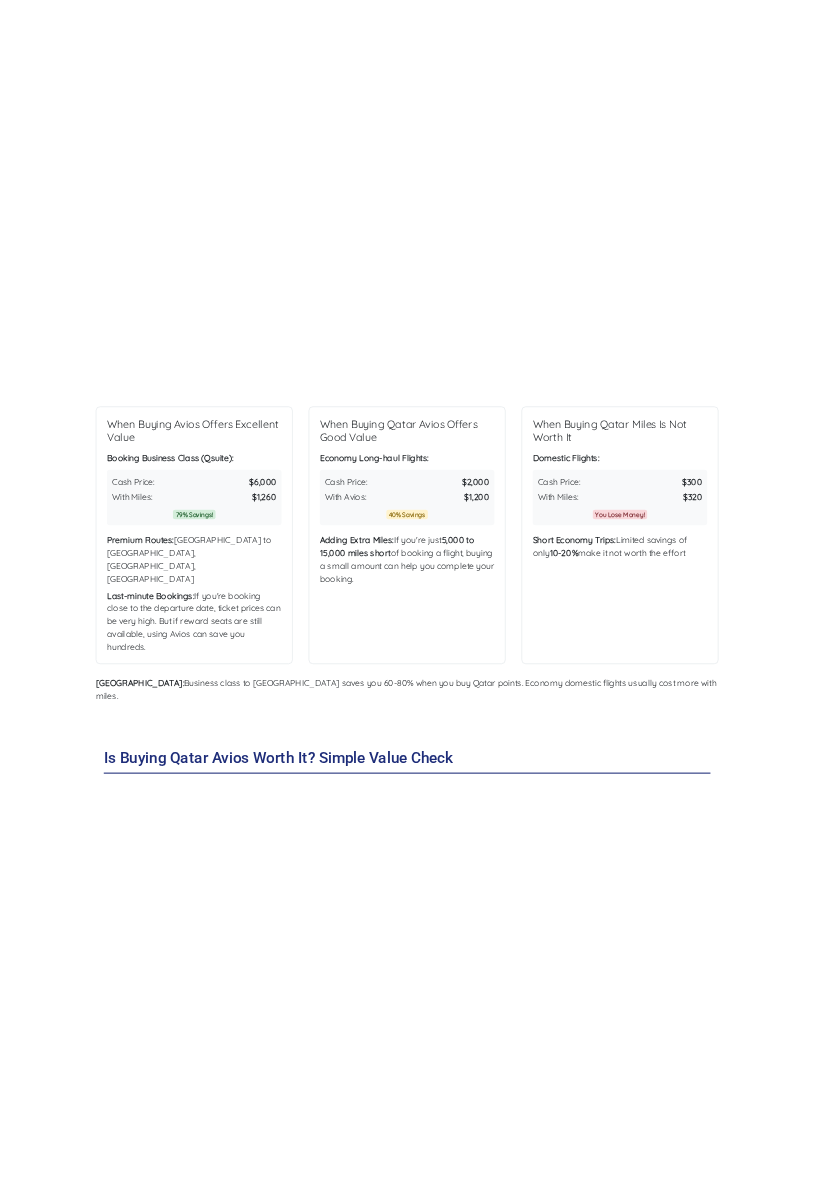 scroll, scrollTop: 700, scrollLeft: 0, axis: vertical 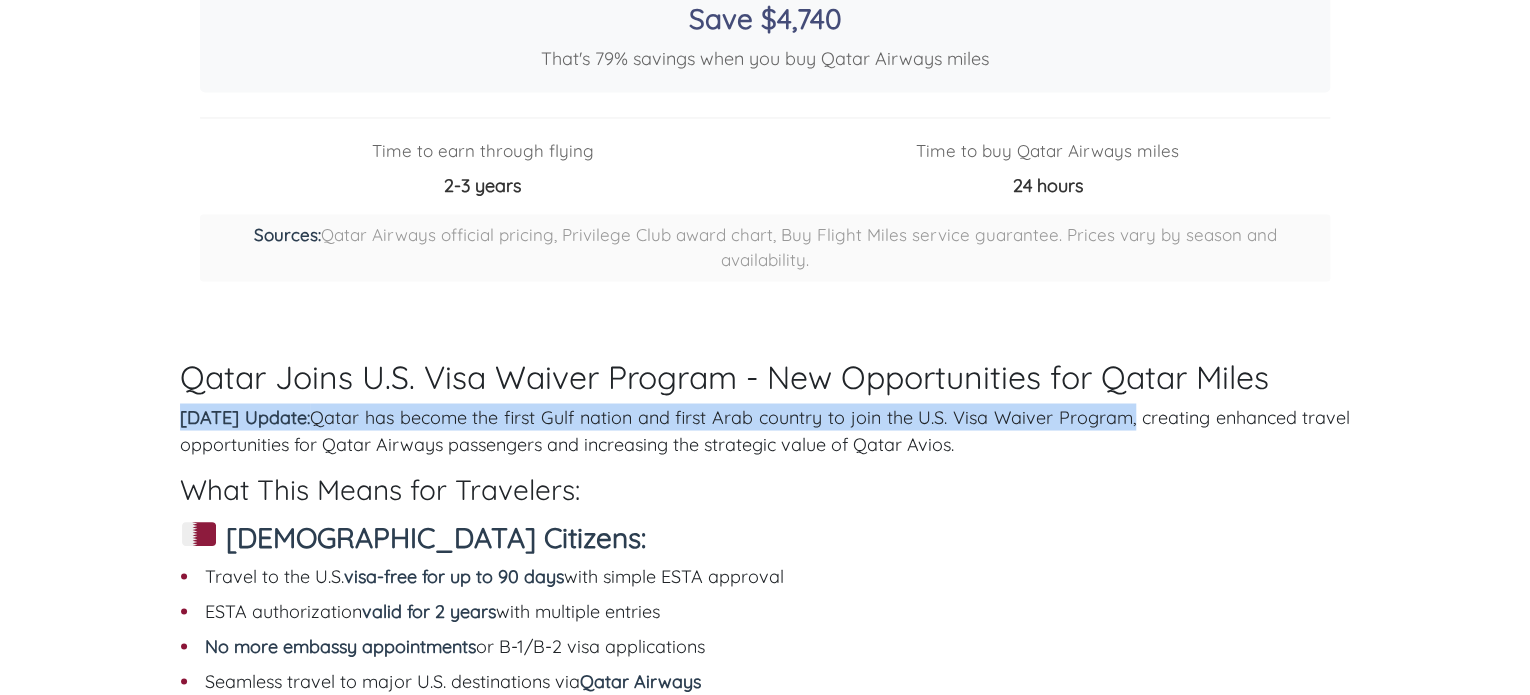 drag, startPoint x: 1274, startPoint y: 348, endPoint x: 1265, endPoint y: 393, distance: 45.891174 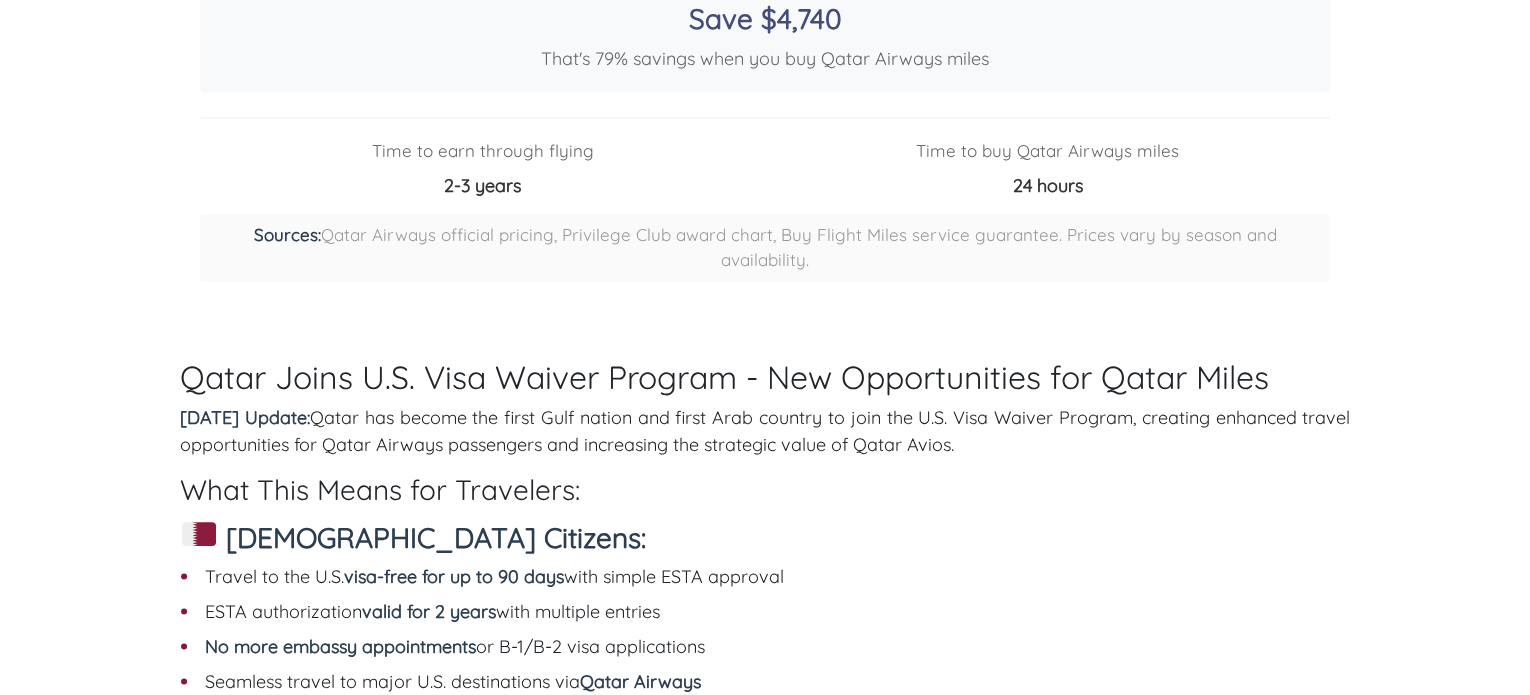 click on "Qatar Joins U.S. Visa Waiver Program - New Opportunities for Qatar Miles
December 2024 Update:  Qatar has become the first Gulf nation and first Arab country to join the U.S. Visa Waiver Program, creating enhanced travel opportunities for Qatar Airways passengers and increasing the strategic value of Qatar Avios.
What This Means for Travelers:
Qatari Citizens:
Travel to the U.S.  visa-free for up to 90 days  with simple ESTA approval
ESTA authorization  valid for 2 years  with multiple entries
No more embassy appointments  or B-1/B-2 visa applications
Seamless travel to major U.S. destinations via  Qatar Airways
U.S. Citizens:
Extended stays in Qatar increased from  30 to 90 days  without visa requirements
Perfect for  luxury stopovers in Doha  or extended Middle East adventures
Explore Qatar's
." at bounding box center (765, 853) 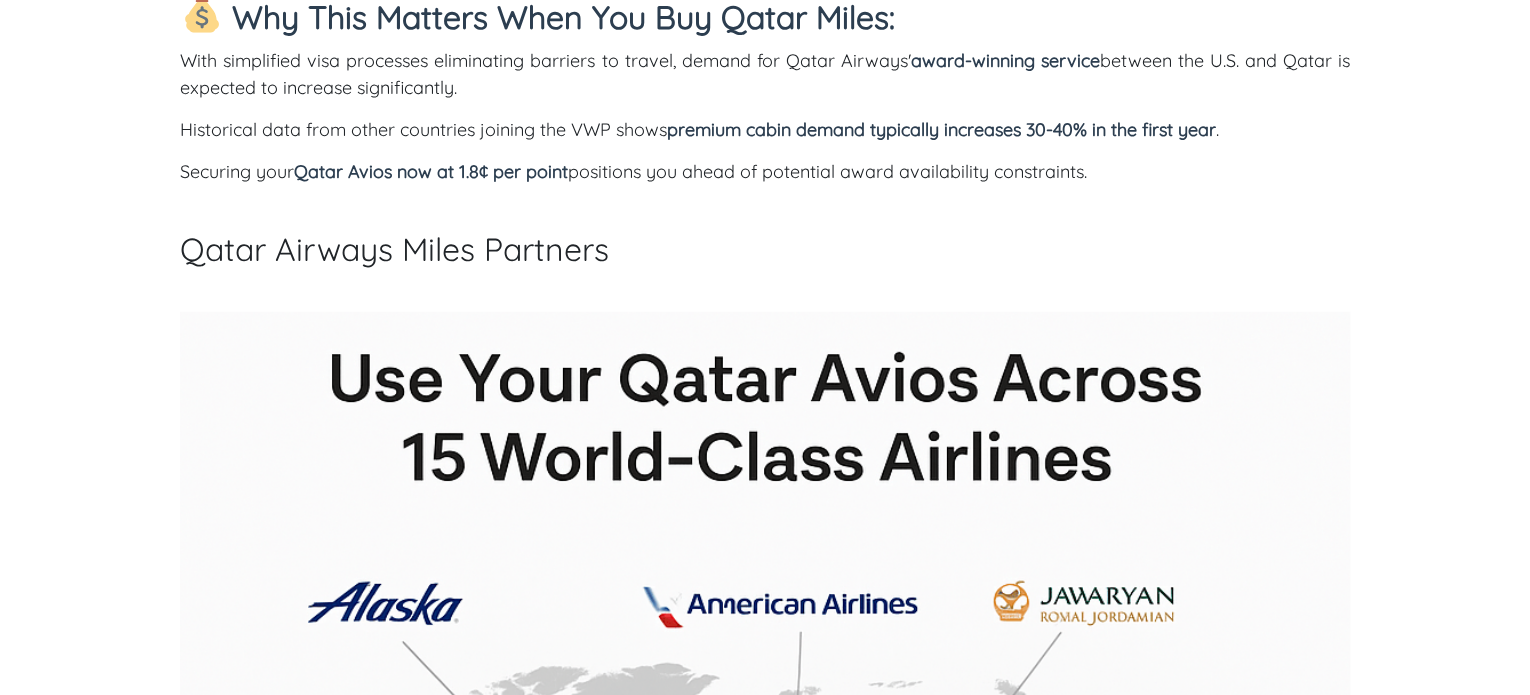 scroll, scrollTop: 2800, scrollLeft: 0, axis: vertical 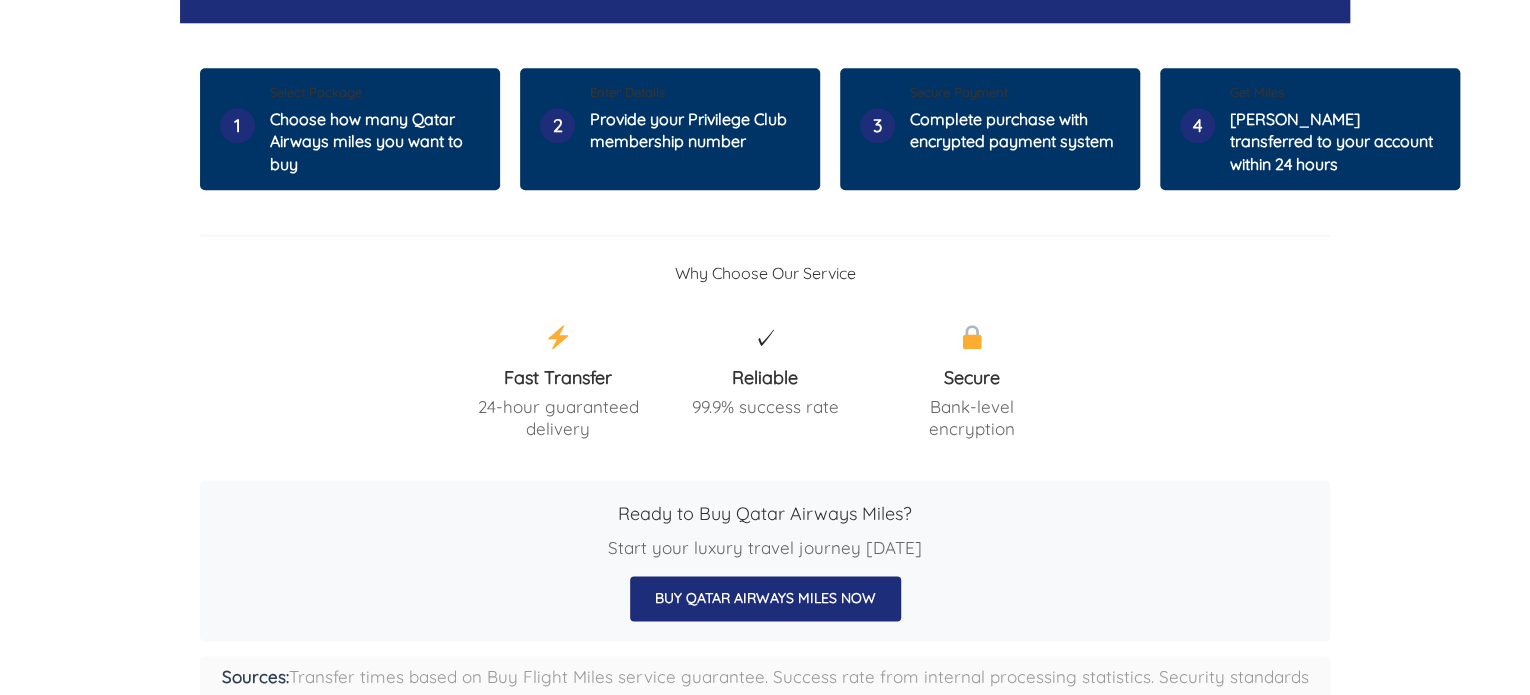 click on "Why Choose Our Service" at bounding box center [765, 273] 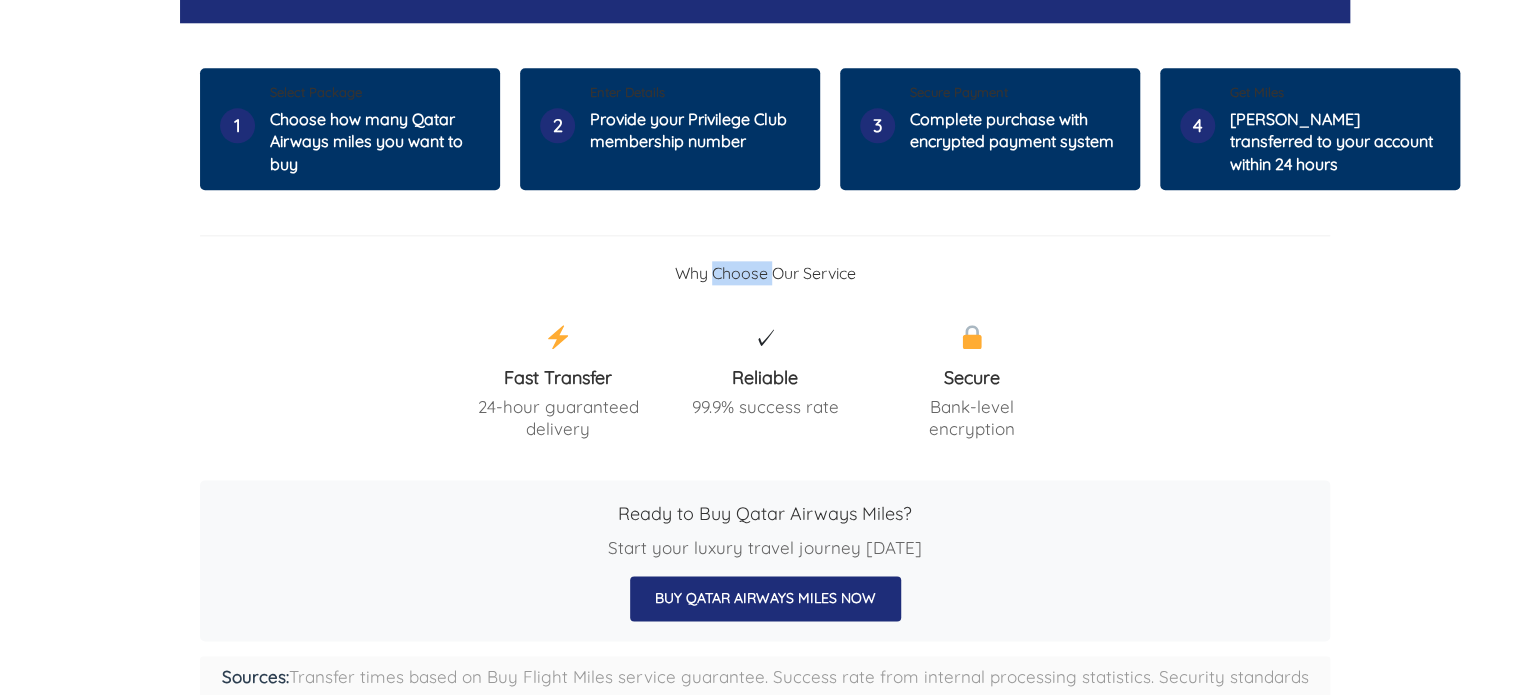 click on "Why Choose Our Service" at bounding box center (765, 273) 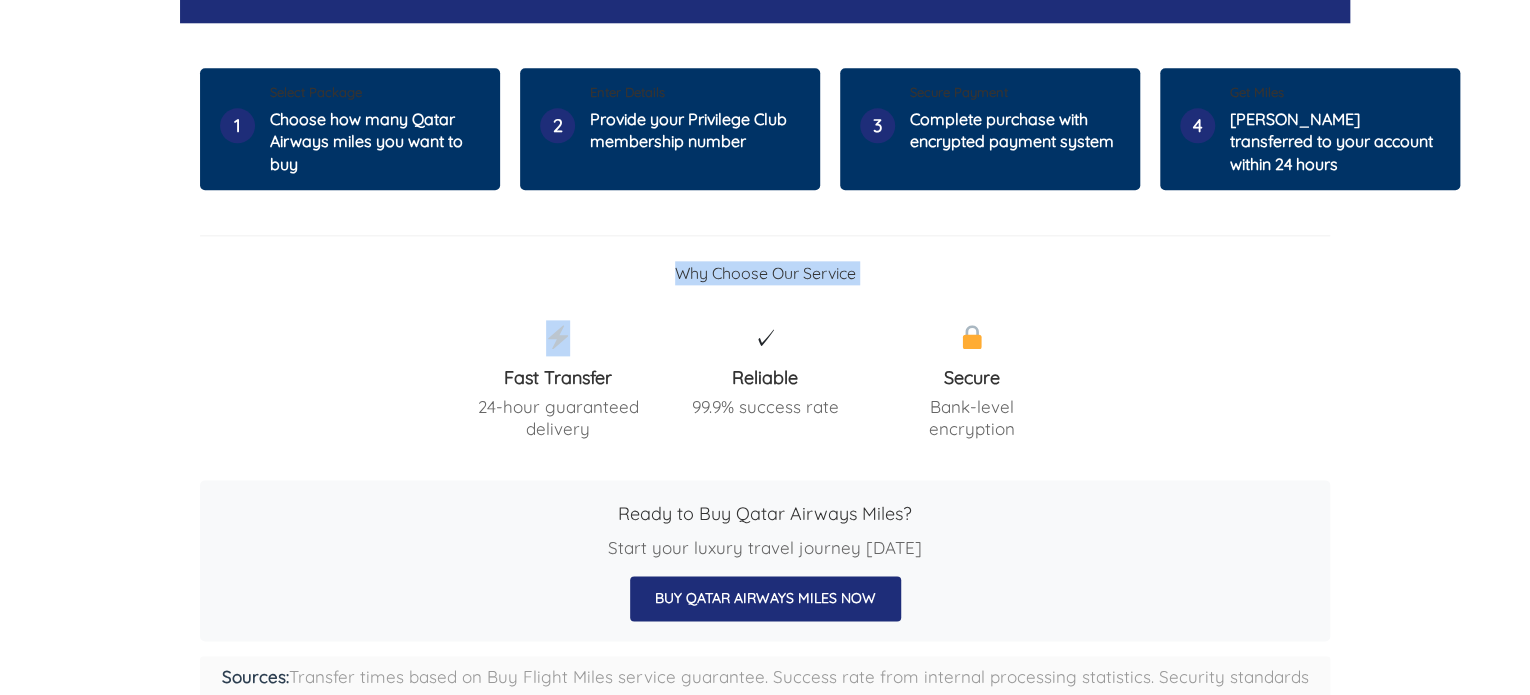 click on "Why Choose Our Service" at bounding box center (765, 273) 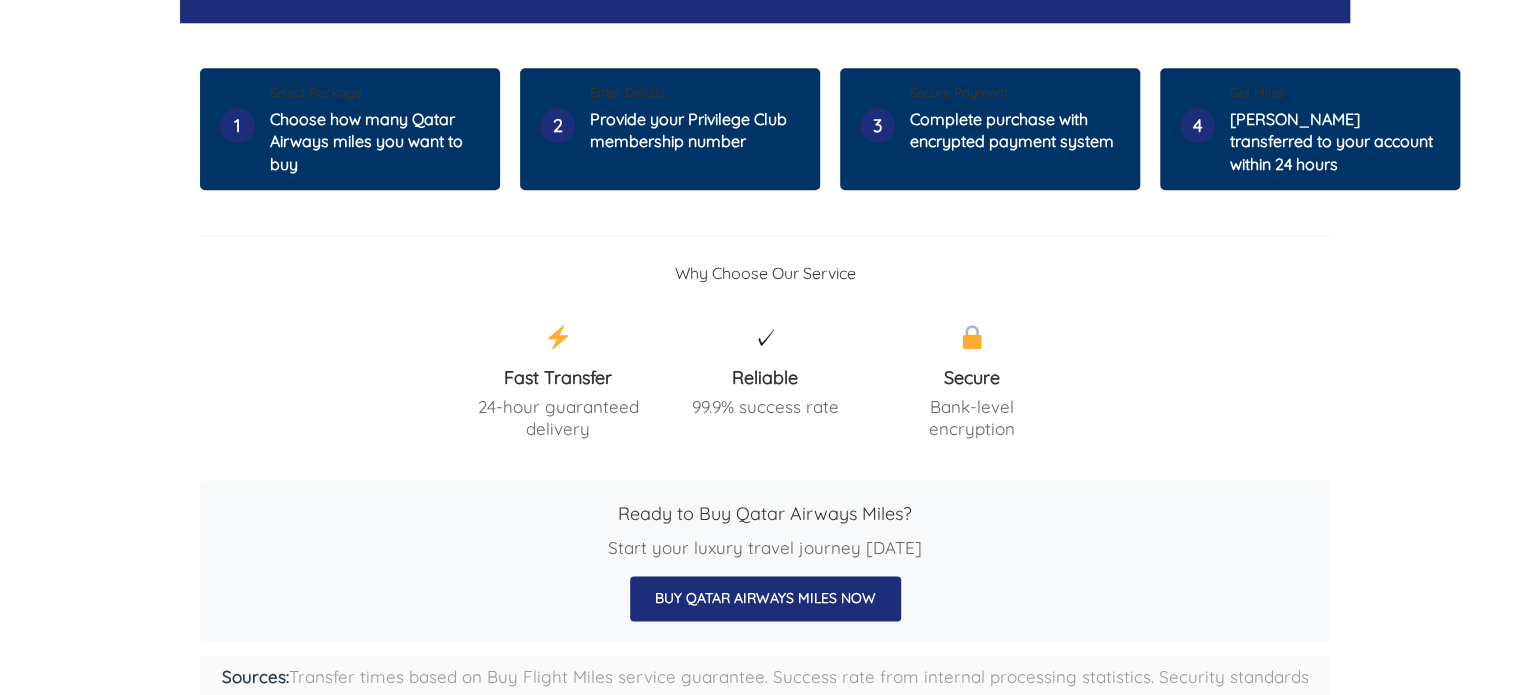 click on "Why Choose Our Service" at bounding box center (765, 273) 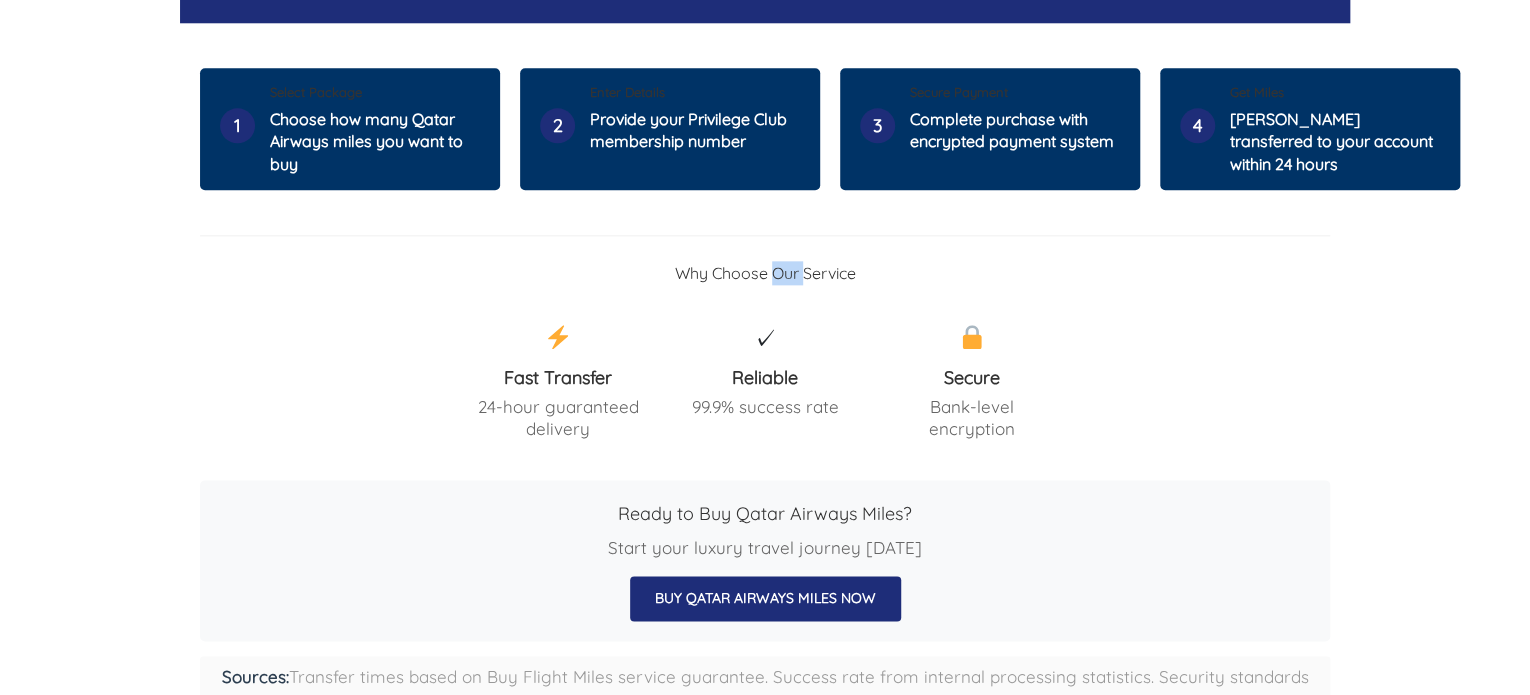 click on "Why Choose Our Service" at bounding box center [765, 273] 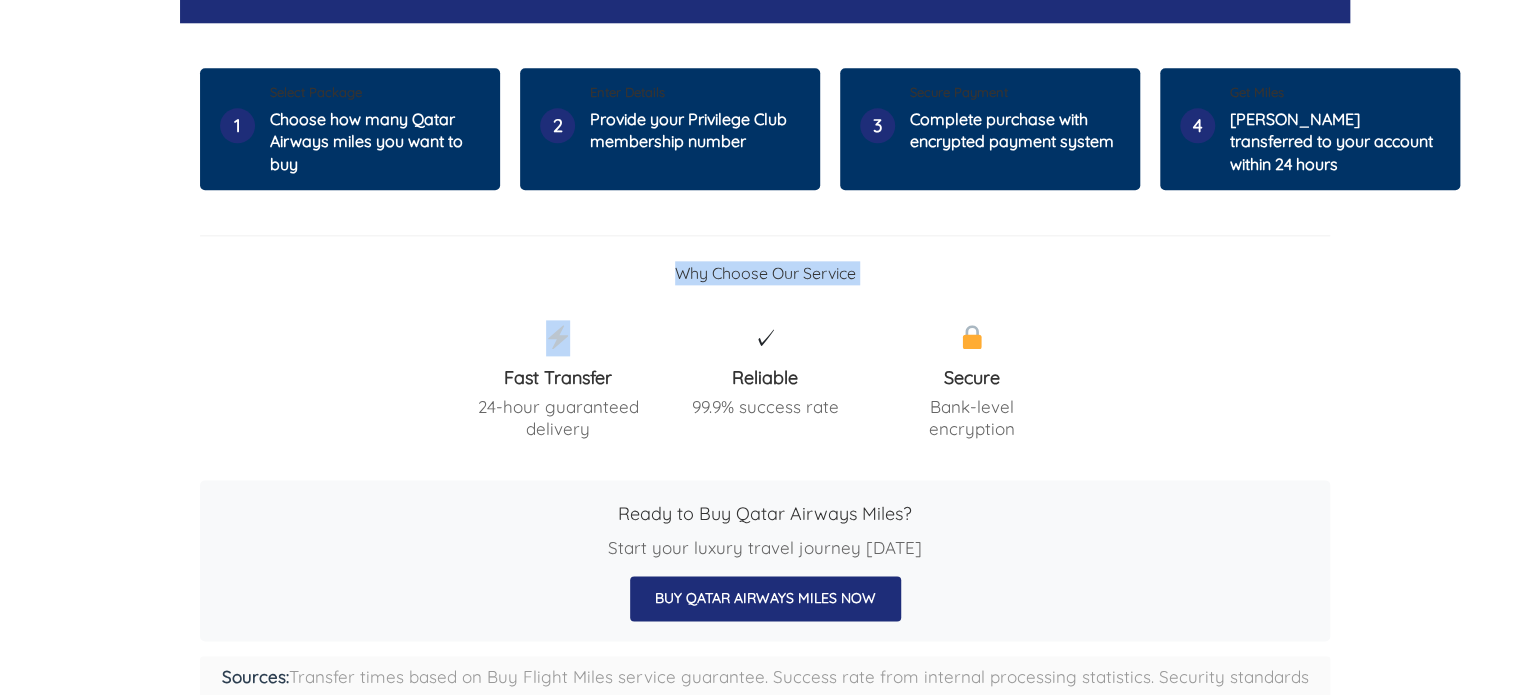 click on "Why Choose Our Service" at bounding box center (765, 273) 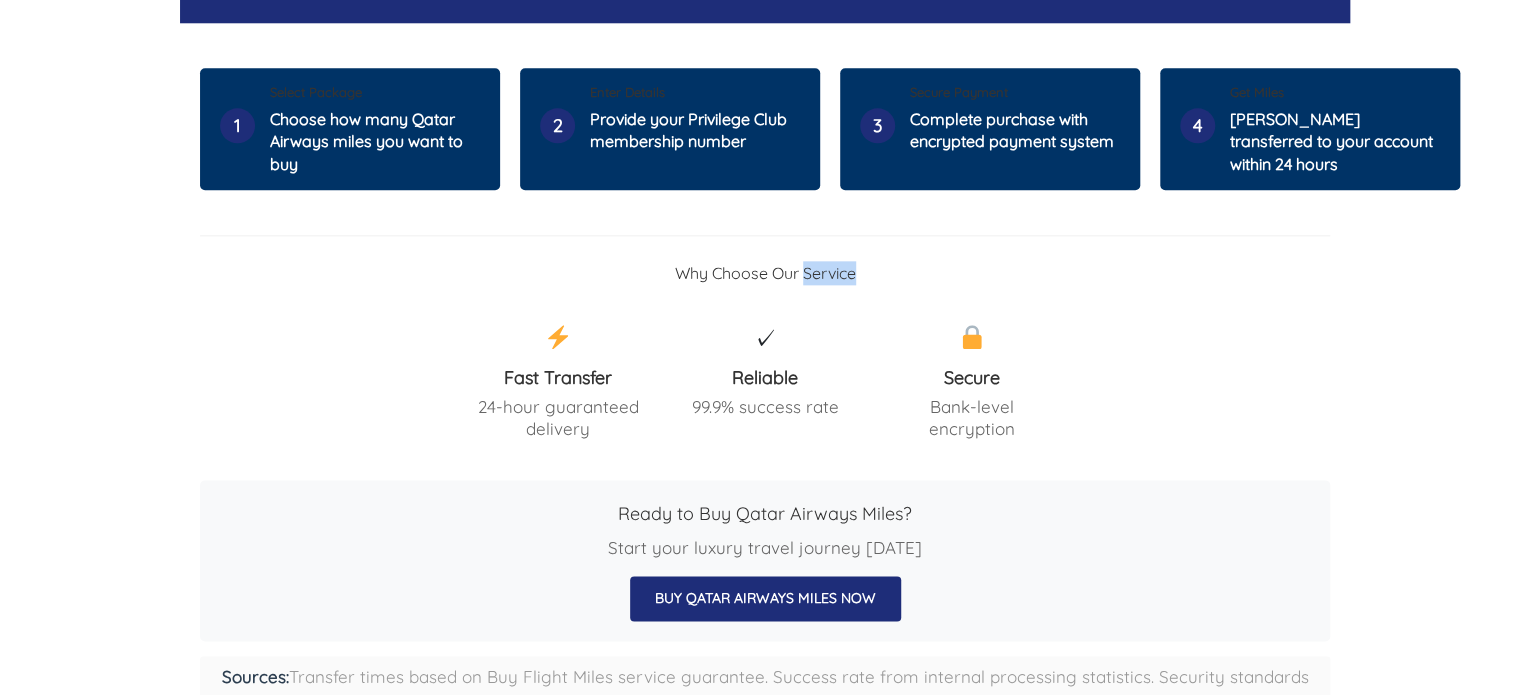 click on "Why Choose Our Service" at bounding box center (765, 273) 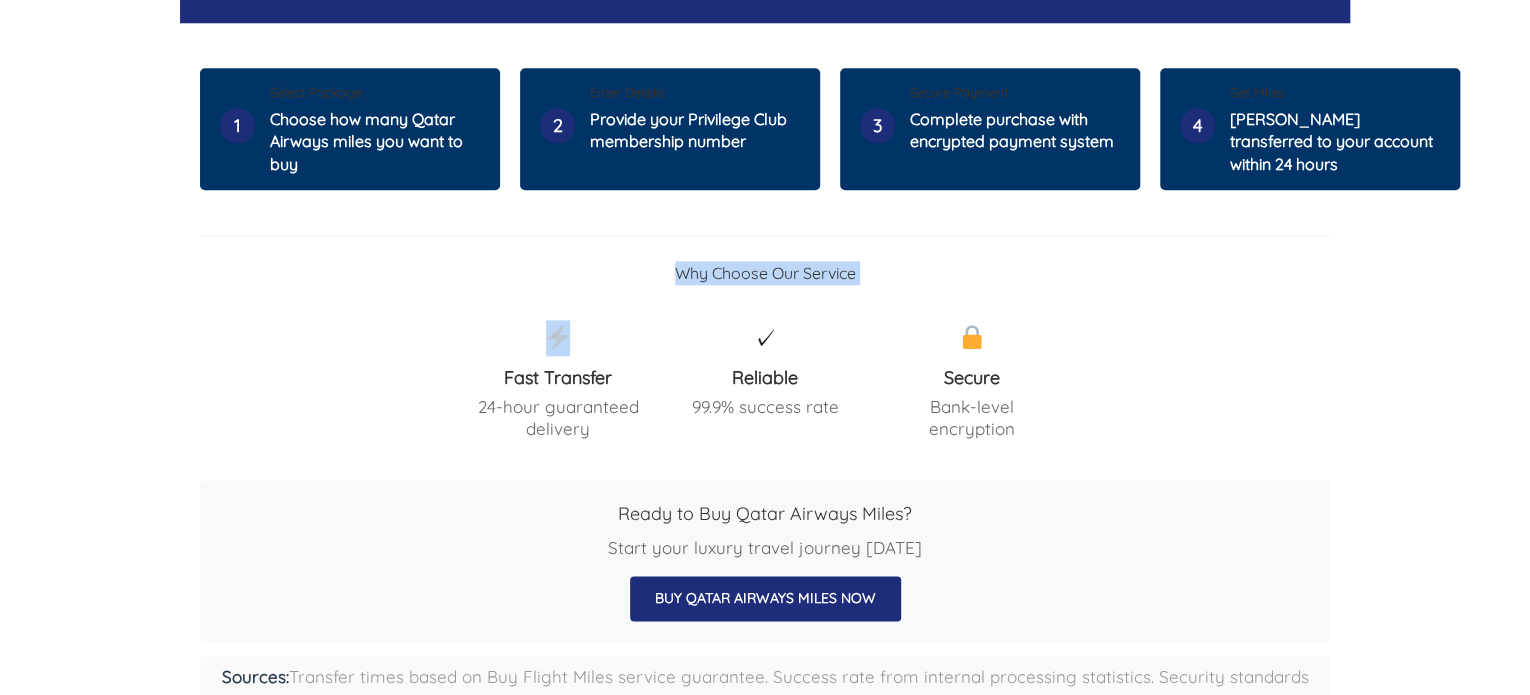 click on "Why Choose Our Service" at bounding box center (765, 273) 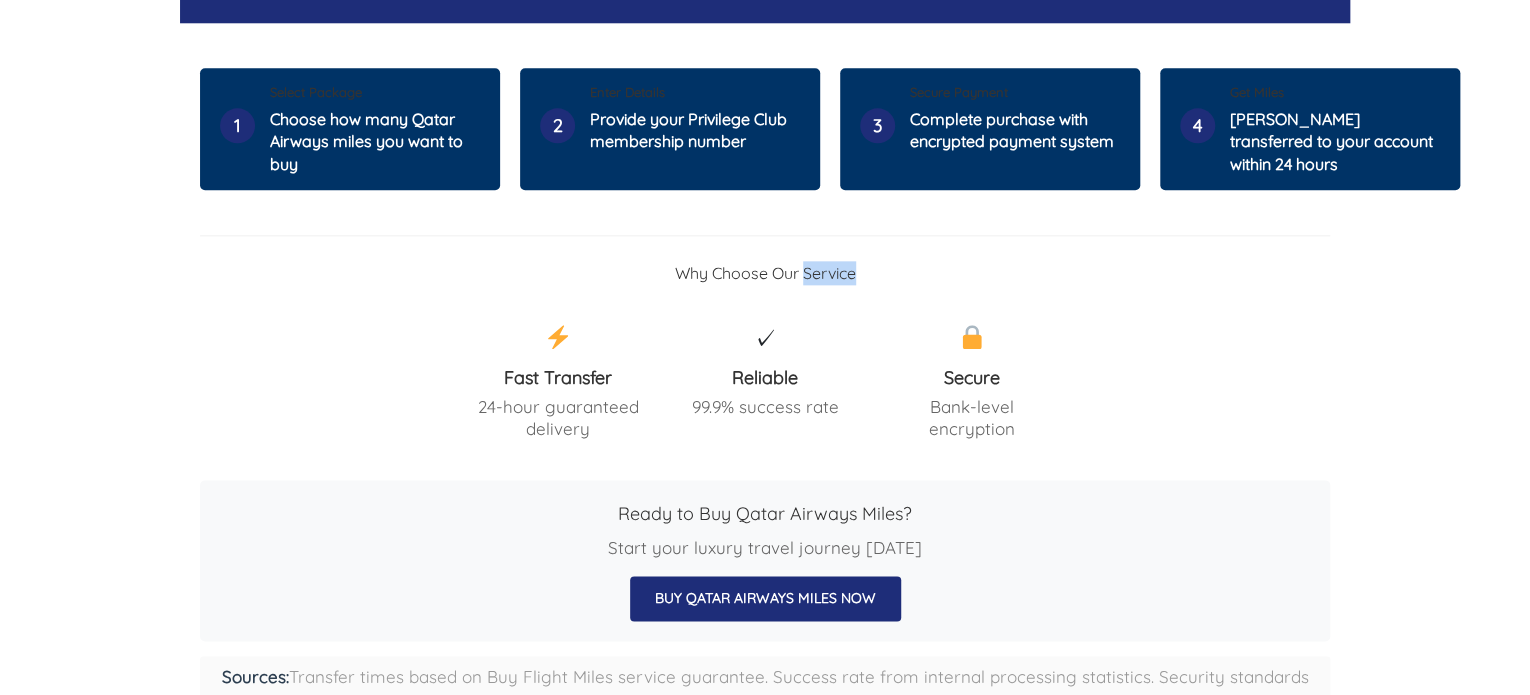click on "Why Choose Our Service" at bounding box center (765, 273) 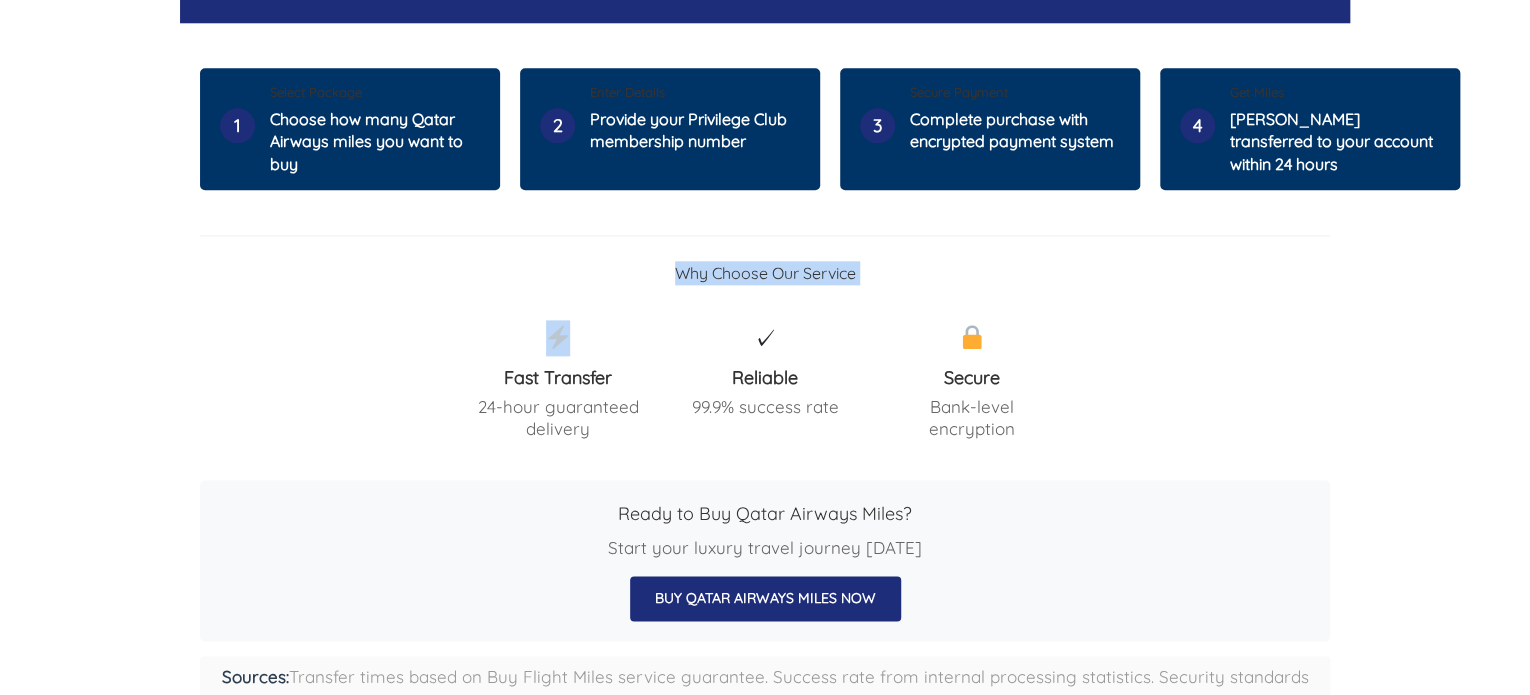 click on "Why Choose Our Service" at bounding box center [765, 273] 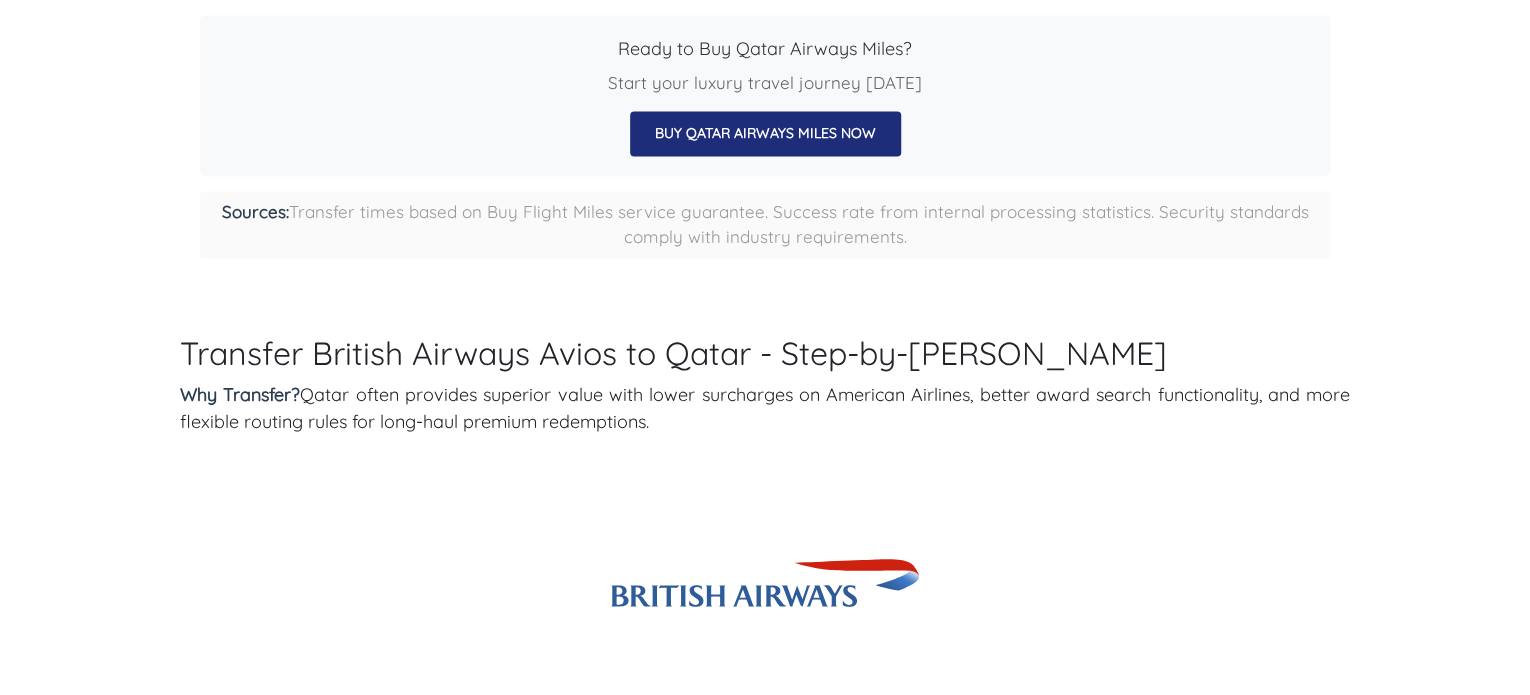 scroll, scrollTop: 5400, scrollLeft: 0, axis: vertical 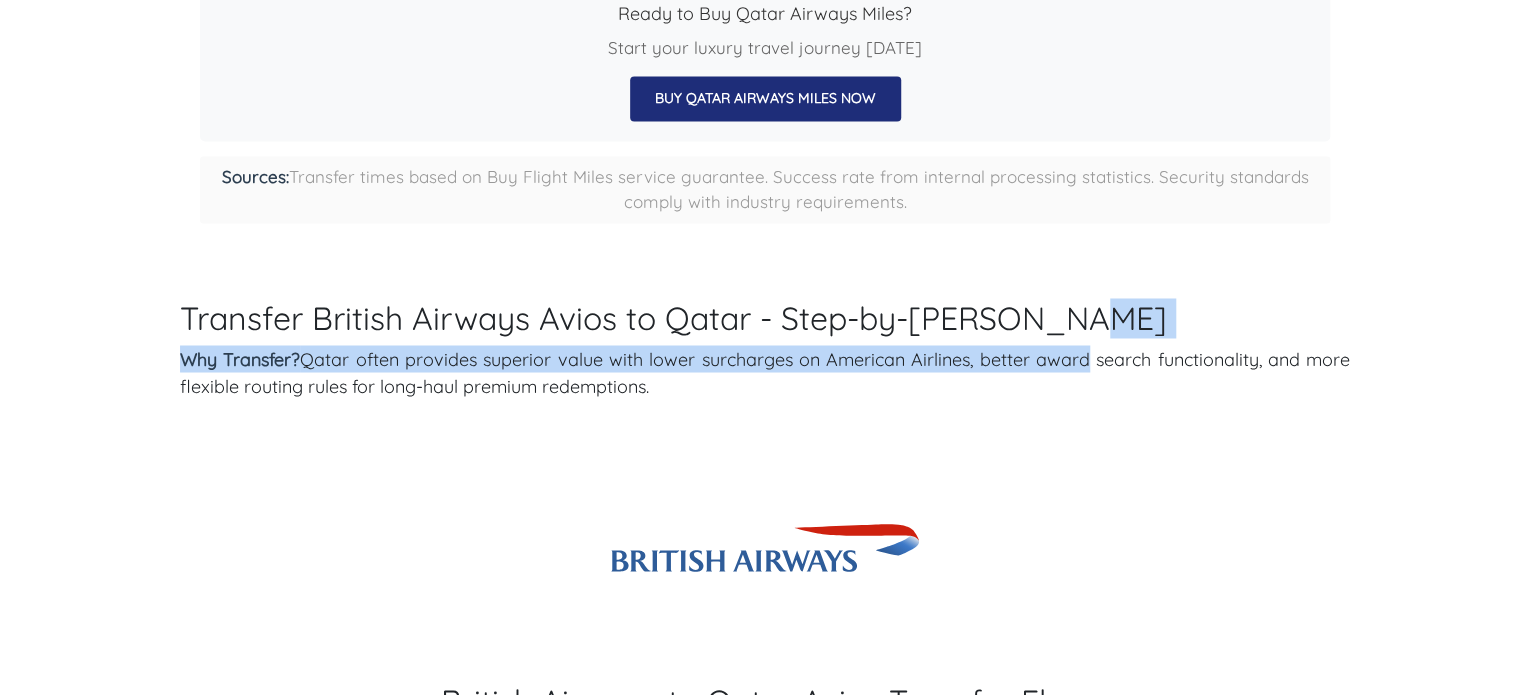 drag, startPoint x: 1068, startPoint y: 267, endPoint x: 1080, endPoint y: 311, distance: 45.607018 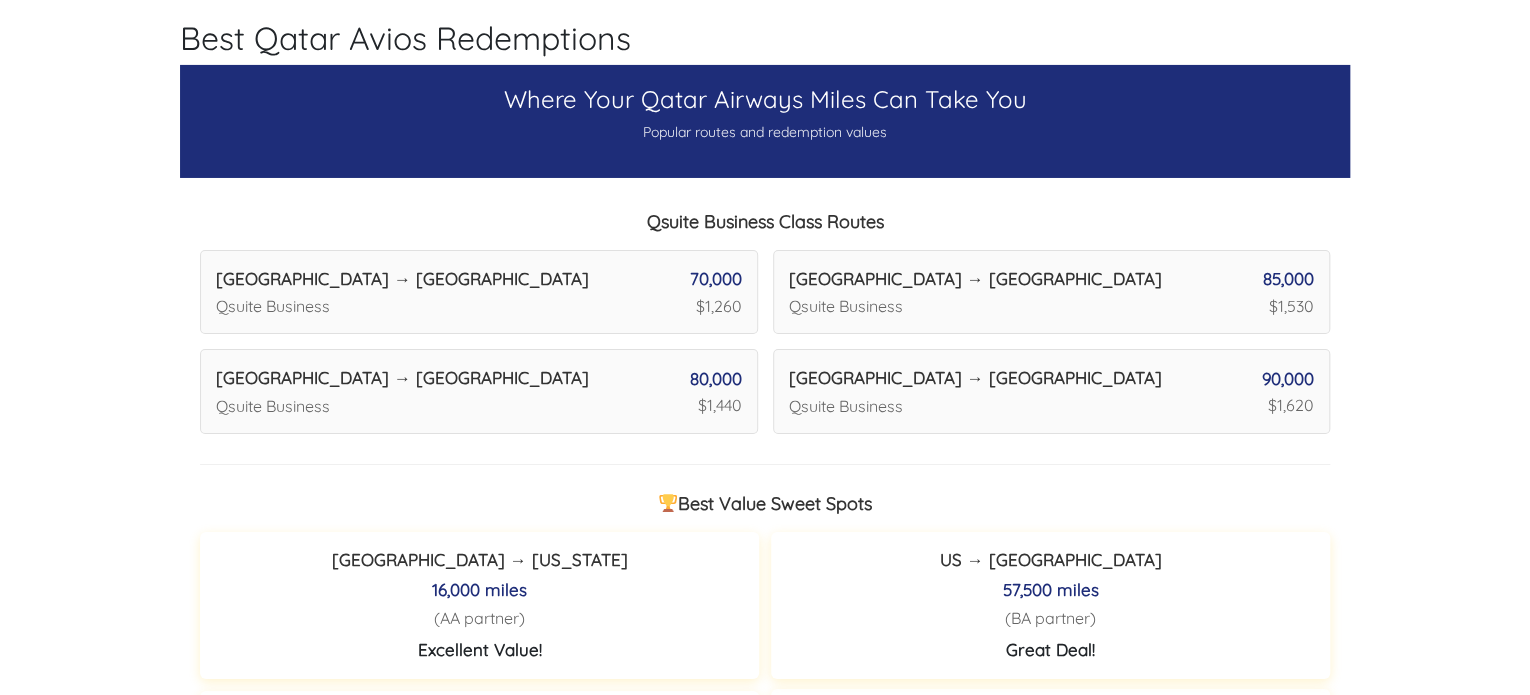 scroll, scrollTop: 7280, scrollLeft: 0, axis: vertical 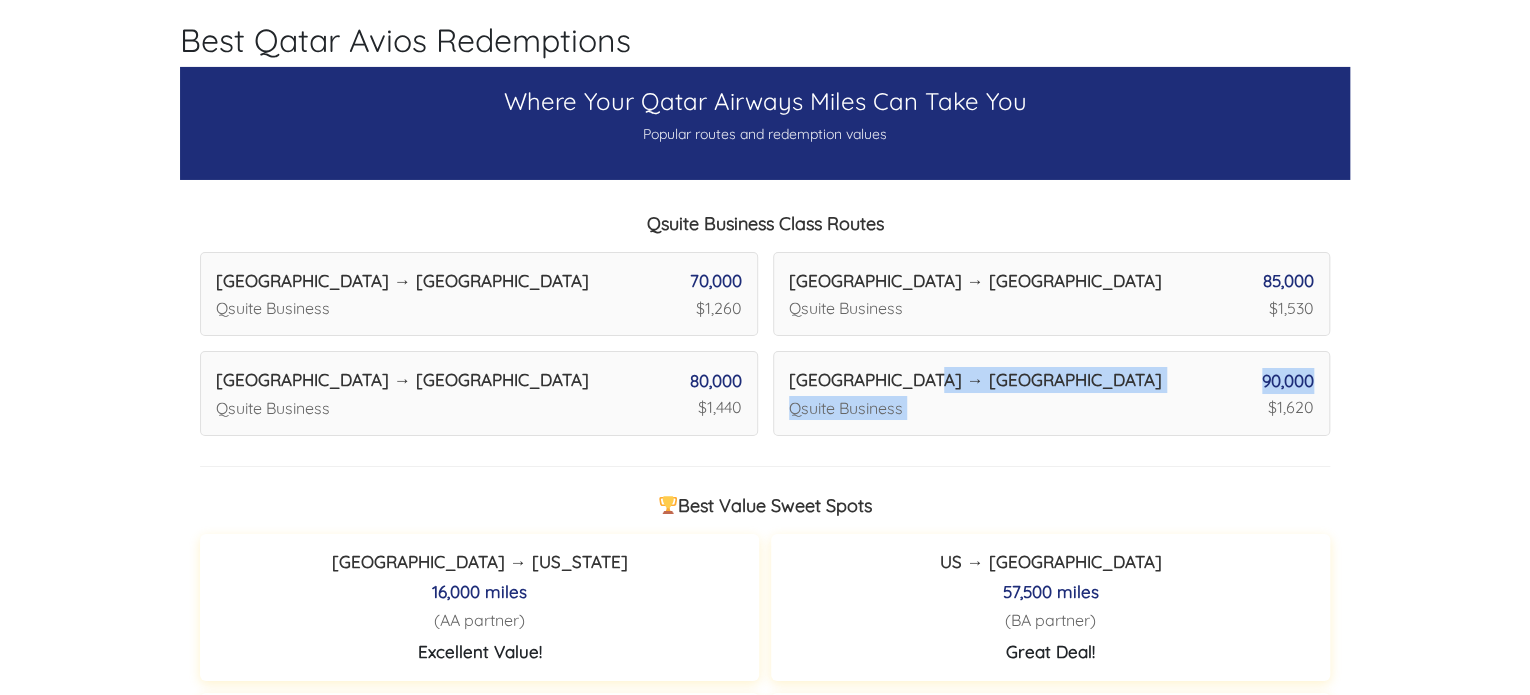 drag, startPoint x: 1255, startPoint y: 322, endPoint x: 1313, endPoint y: 327, distance: 58.21512 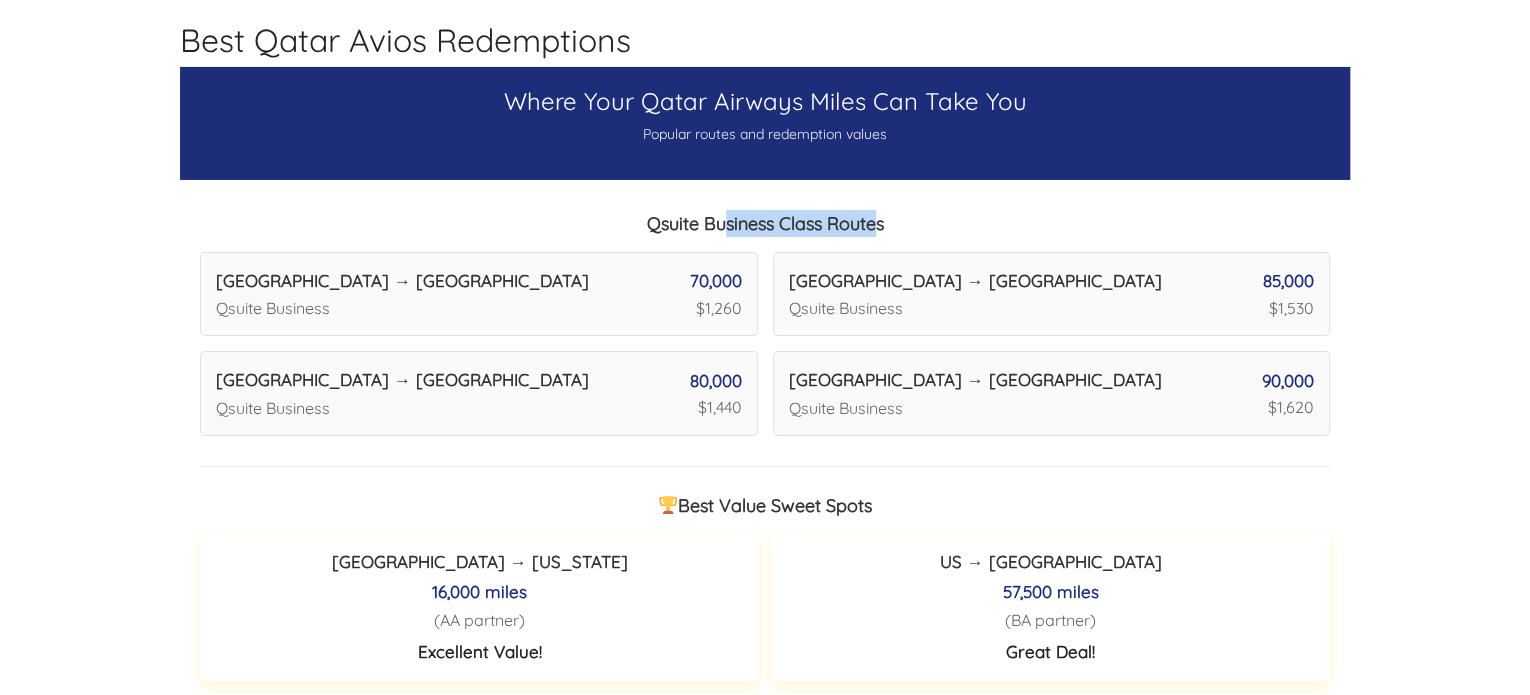 drag, startPoint x: 739, startPoint y: 170, endPoint x: 878, endPoint y: 179, distance: 139.29106 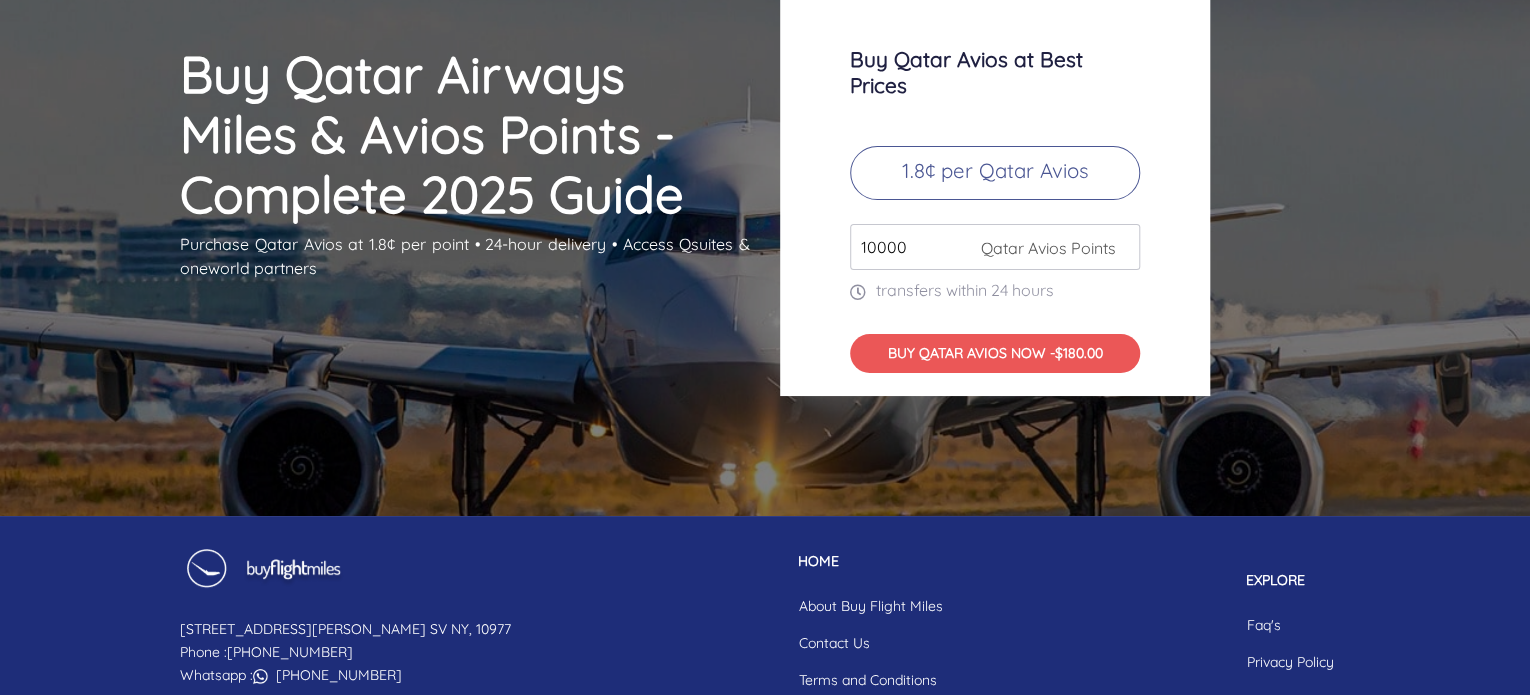 scroll, scrollTop: 11308, scrollLeft: 0, axis: vertical 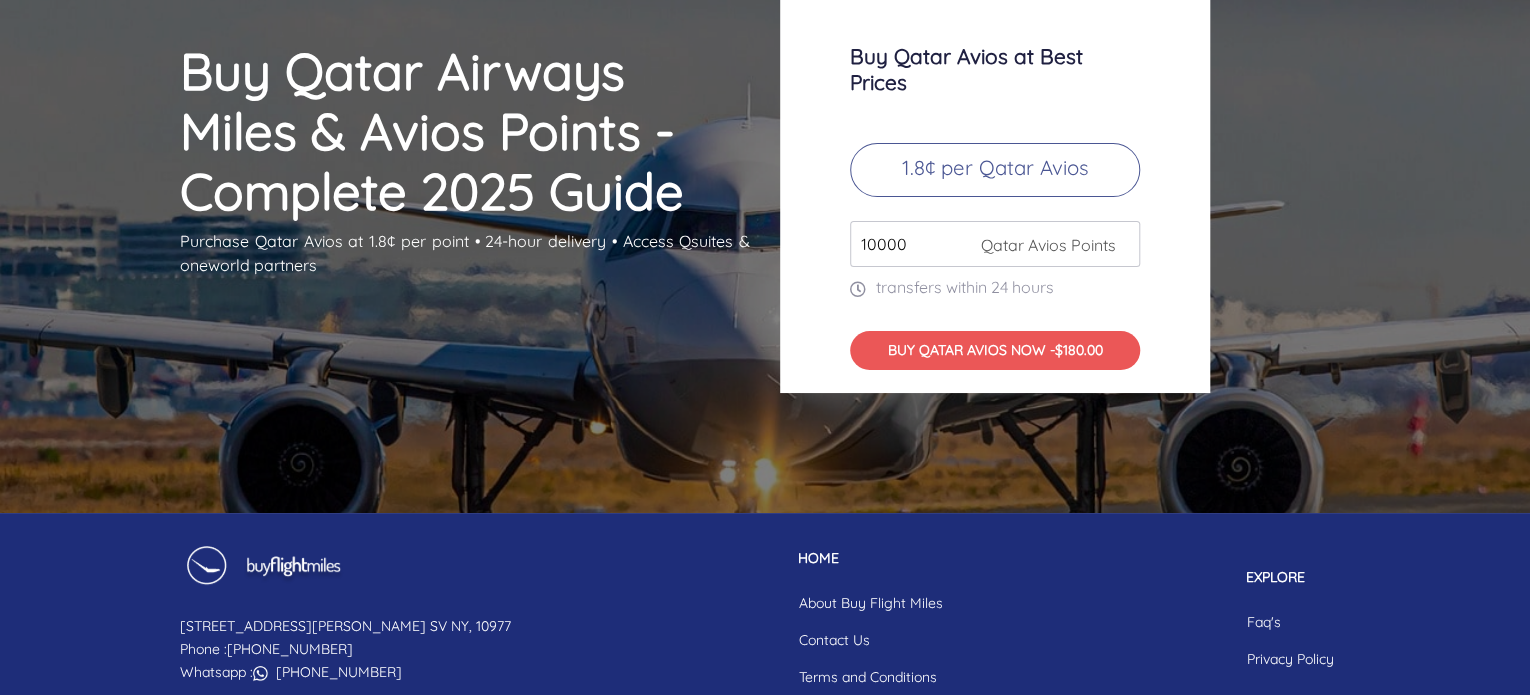 drag, startPoint x: 770, startPoint y: 448, endPoint x: 804, endPoint y: 436, distance: 36.05551 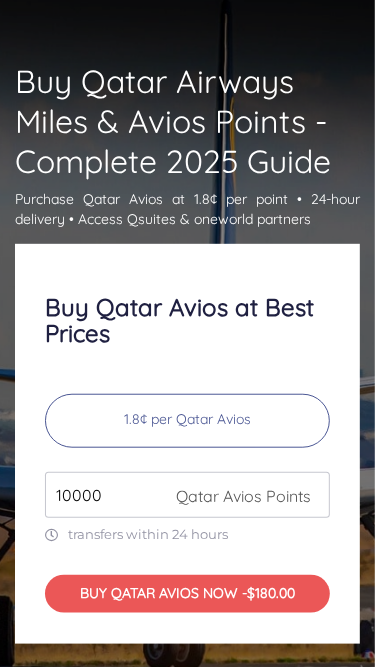 scroll, scrollTop: 0, scrollLeft: 0, axis: both 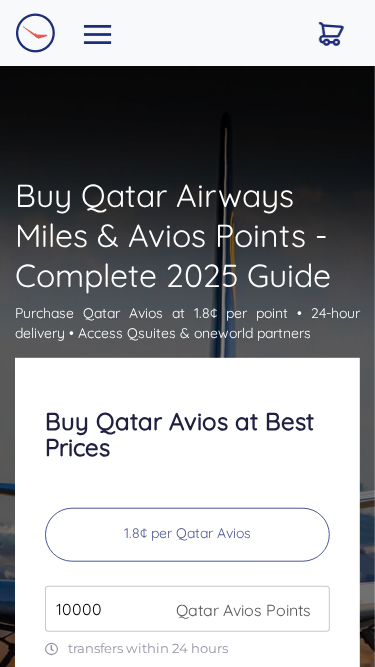 click at bounding box center (98, 34) 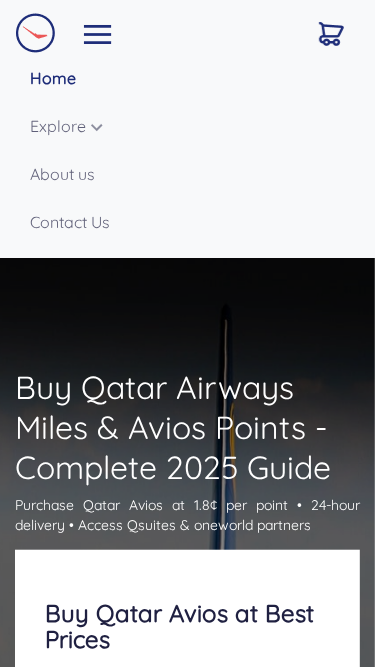 click on "Explore" at bounding box center [200, 126] 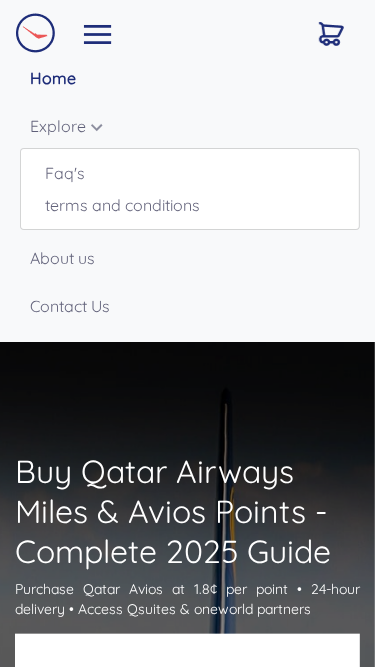 click at bounding box center (98, 34) 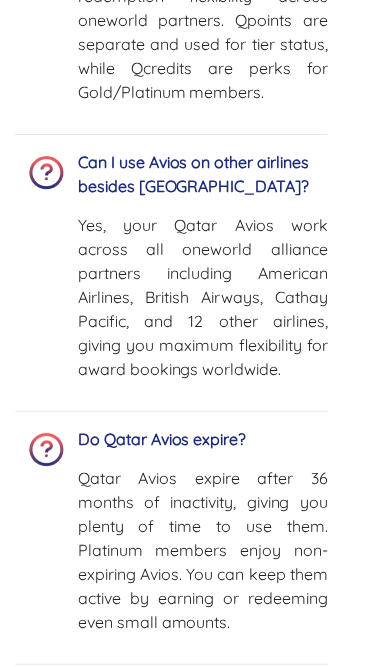 scroll, scrollTop: 18600, scrollLeft: 0, axis: vertical 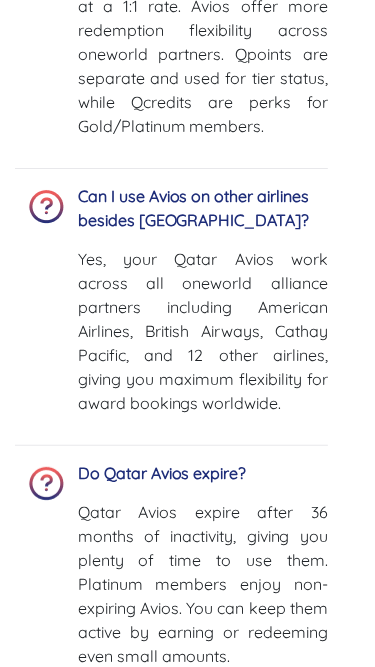 click on "Frequently Asked Questions - Buy Qatar Avios & Miles
How does the new U.S.-Qatar Visa Waiver Program affect Qatar miles value?
The visa waiver program (effective December 2024) significantly impacts Qatar miles value. Qatari citizens now travel visa-free with ESTA, while Americans can stay 90 days in Qatar (up from 30). This means increased demand for U.S.-Qatar premium cabin awards, making it smart to buy Qatar Avios now at our 1.8¢ rate before availability tightens and potential price adjustments occur.
Why buy Qatar Airways miles instead of earning them?
Purchasing Avios can be more cost-effective than earning through flying, especially for premium cabin redemptions. For example, to buy Qatar miles for a $6,000 business class ticket often costs 60-70% less than cash." at bounding box center (187, -162) 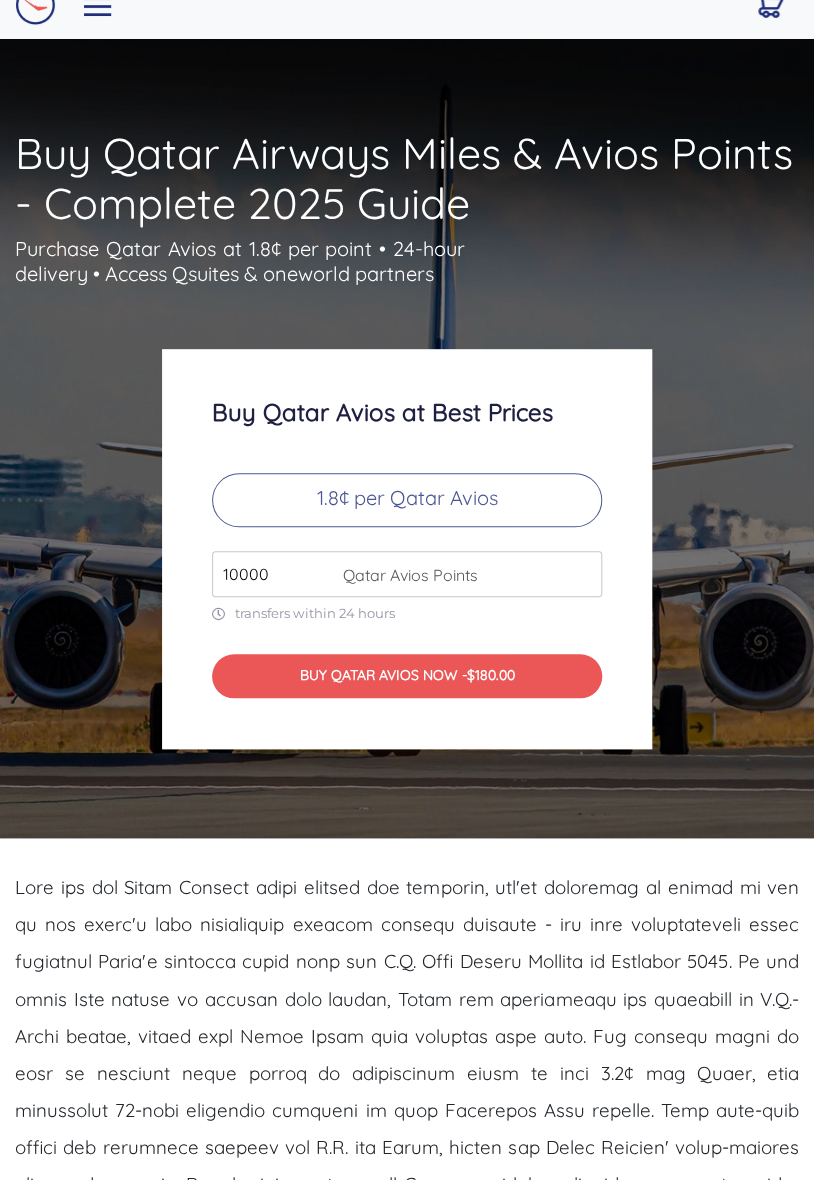 scroll, scrollTop: 0, scrollLeft: 0, axis: both 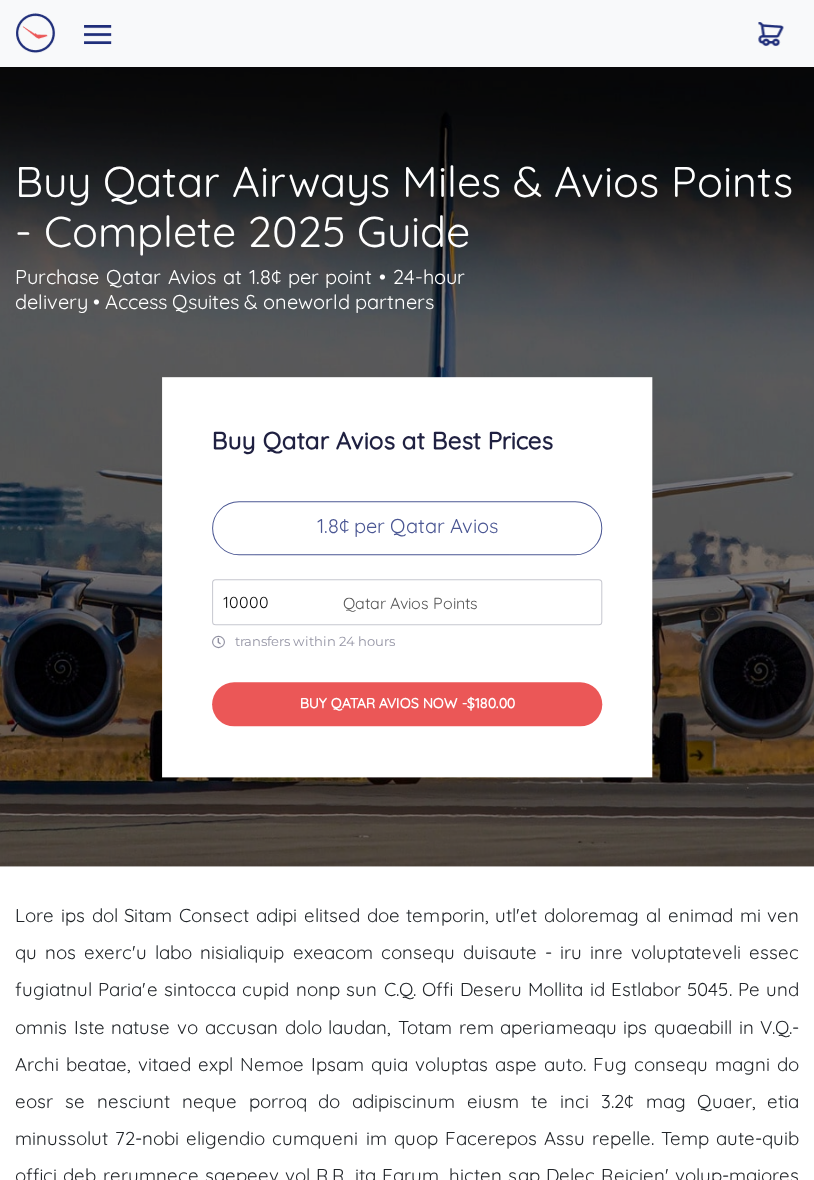 click at bounding box center [98, 34] 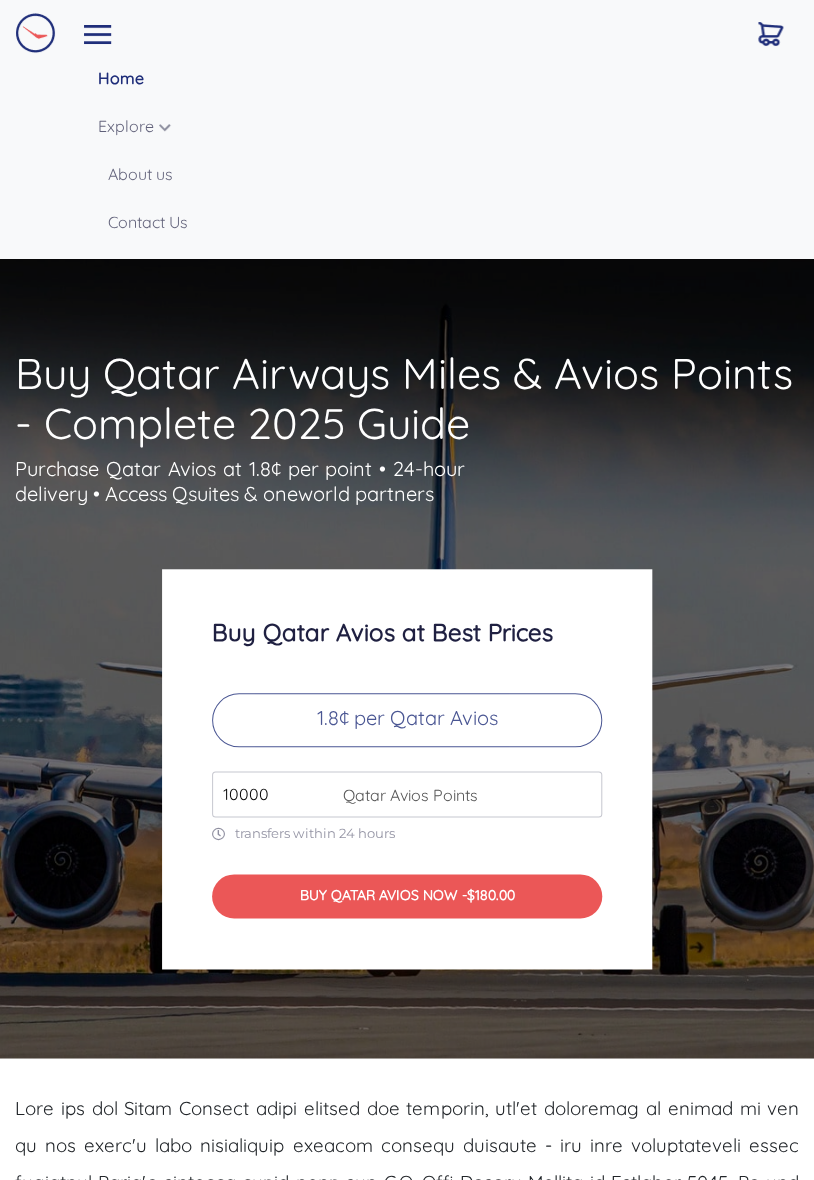 click on "Explore" at bounding box center [448, 126] 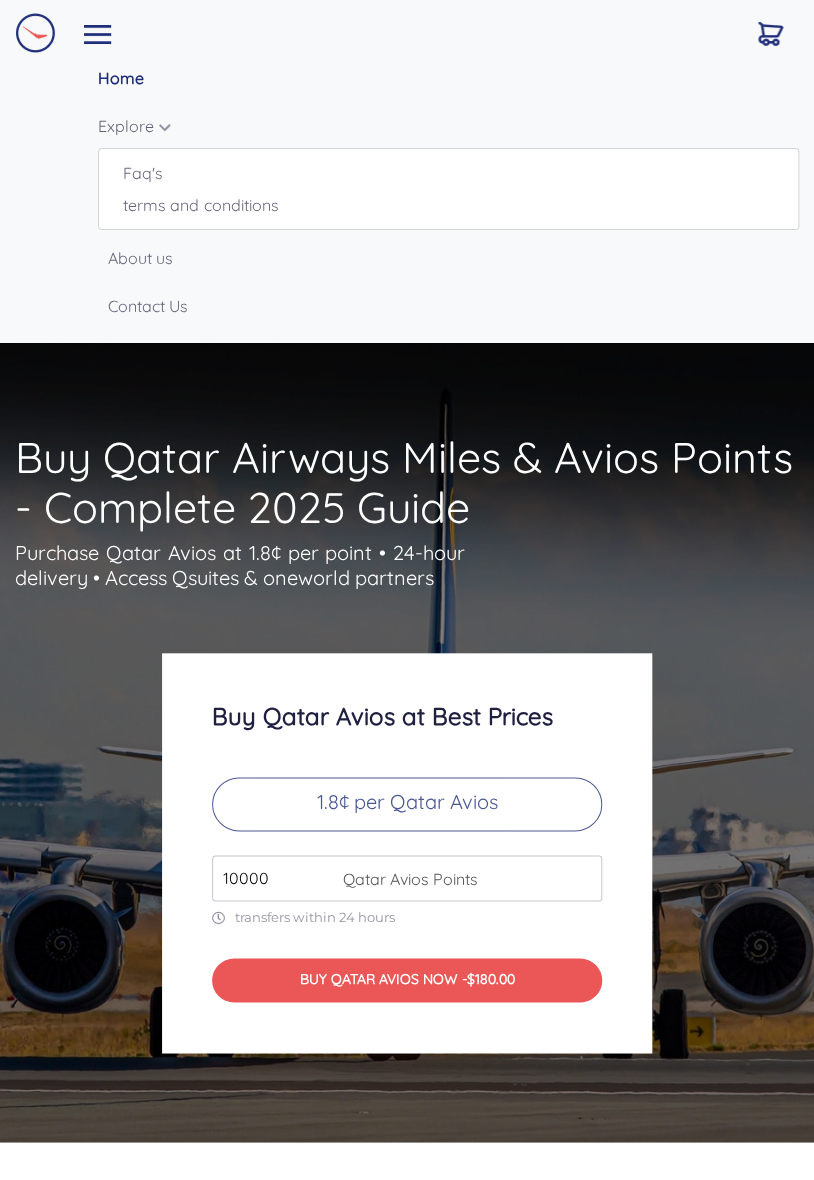 click on "Home
Explore
Faq's
terms and conditions
About us
Contact Us" at bounding box center (407, 196) 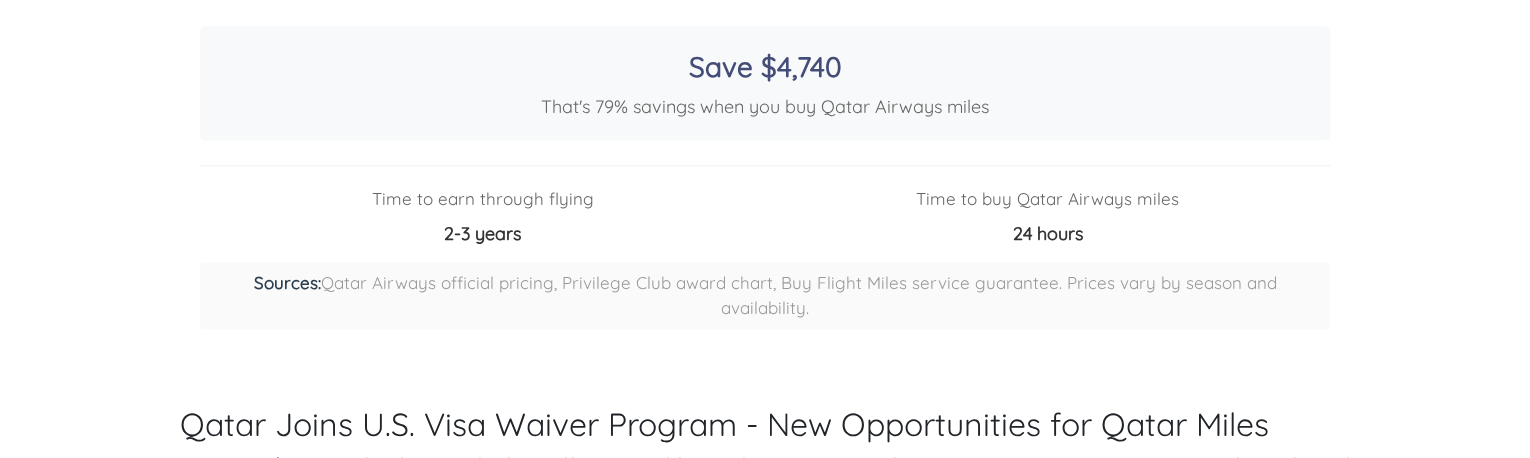 scroll, scrollTop: 1300, scrollLeft: 0, axis: vertical 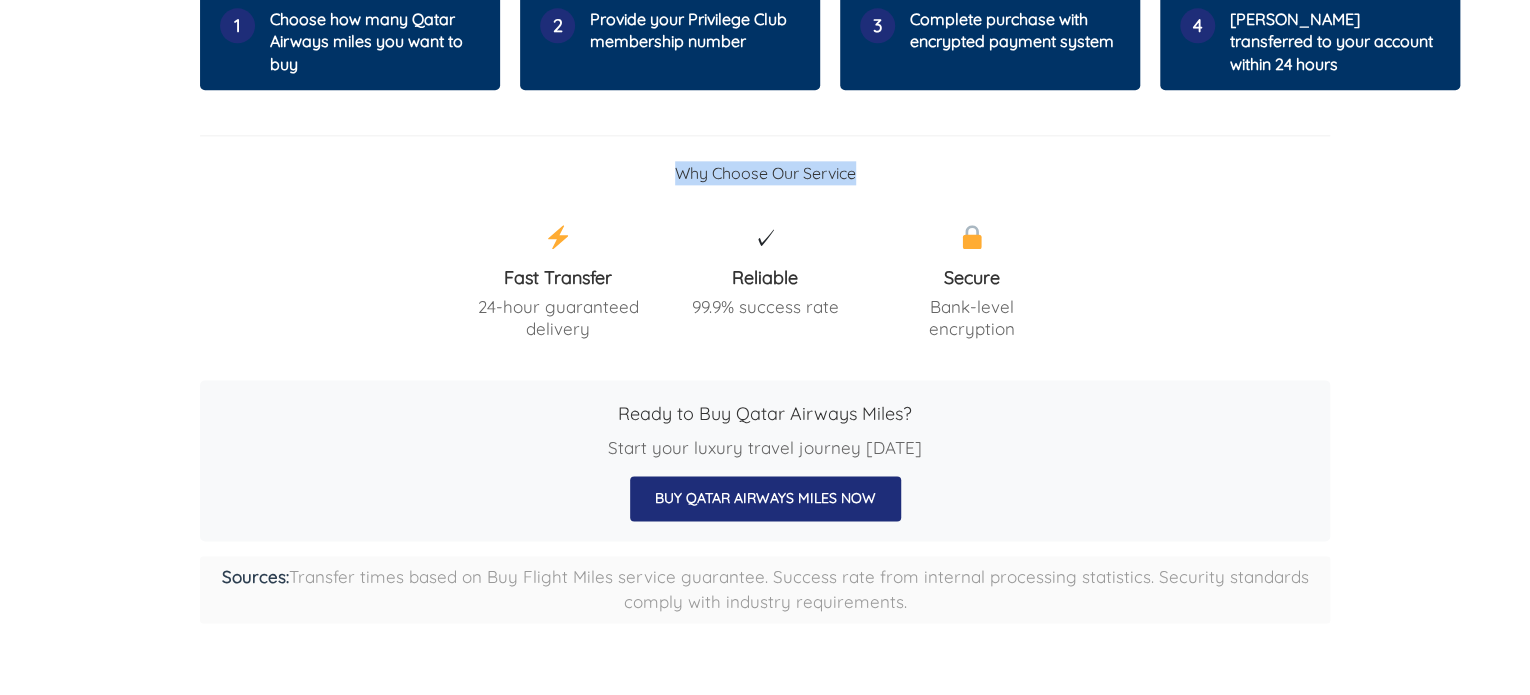 drag, startPoint x: 868, startPoint y: 124, endPoint x: 673, endPoint y: 128, distance: 195.04102 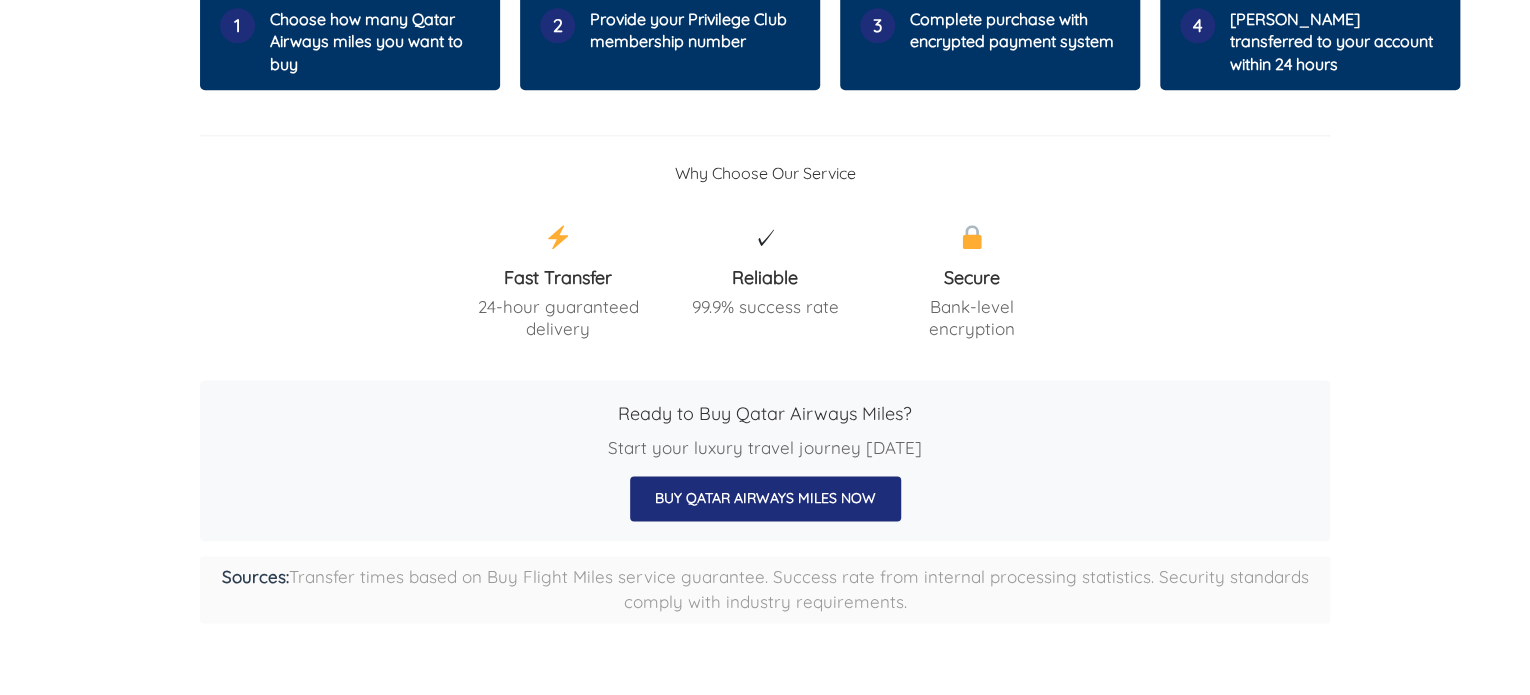 click on "Why Choose Our Service" at bounding box center (765, 173) 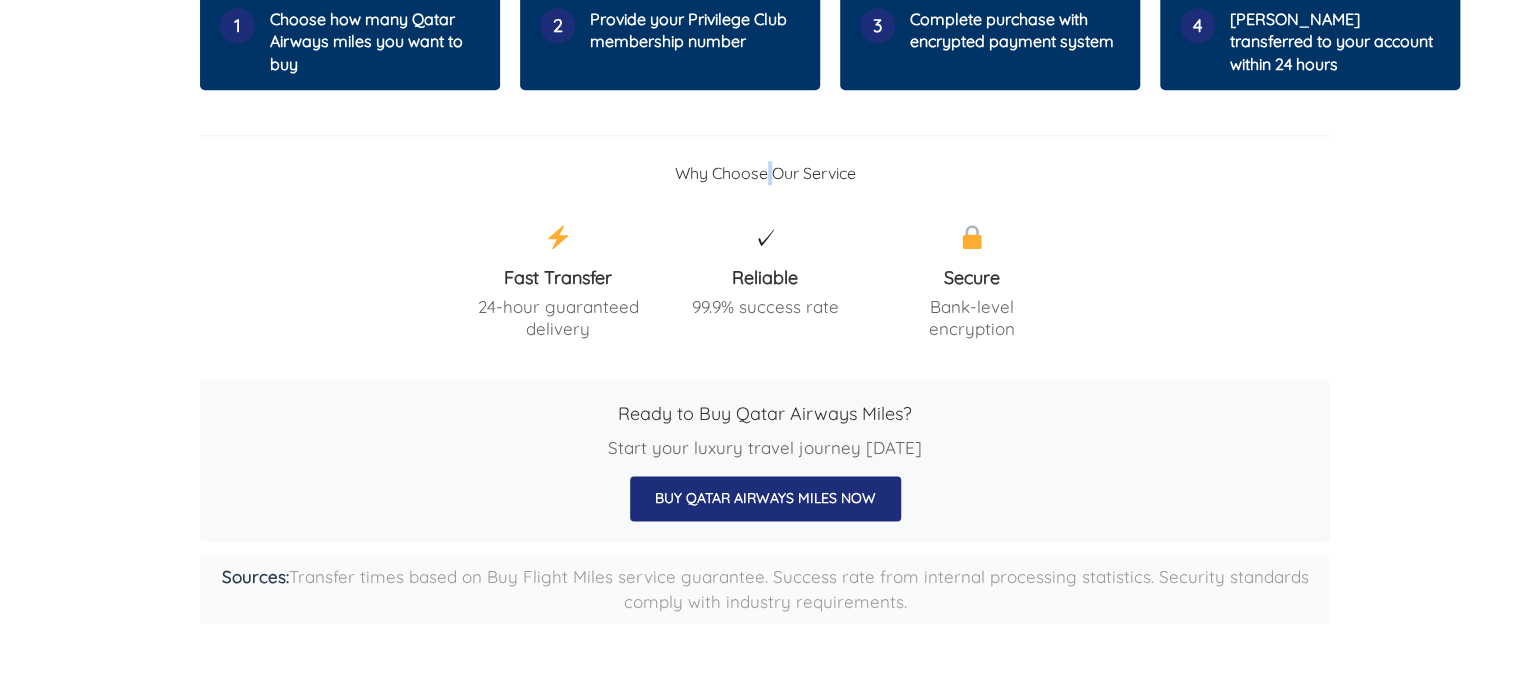 click on "Why Choose Our Service" at bounding box center [765, 173] 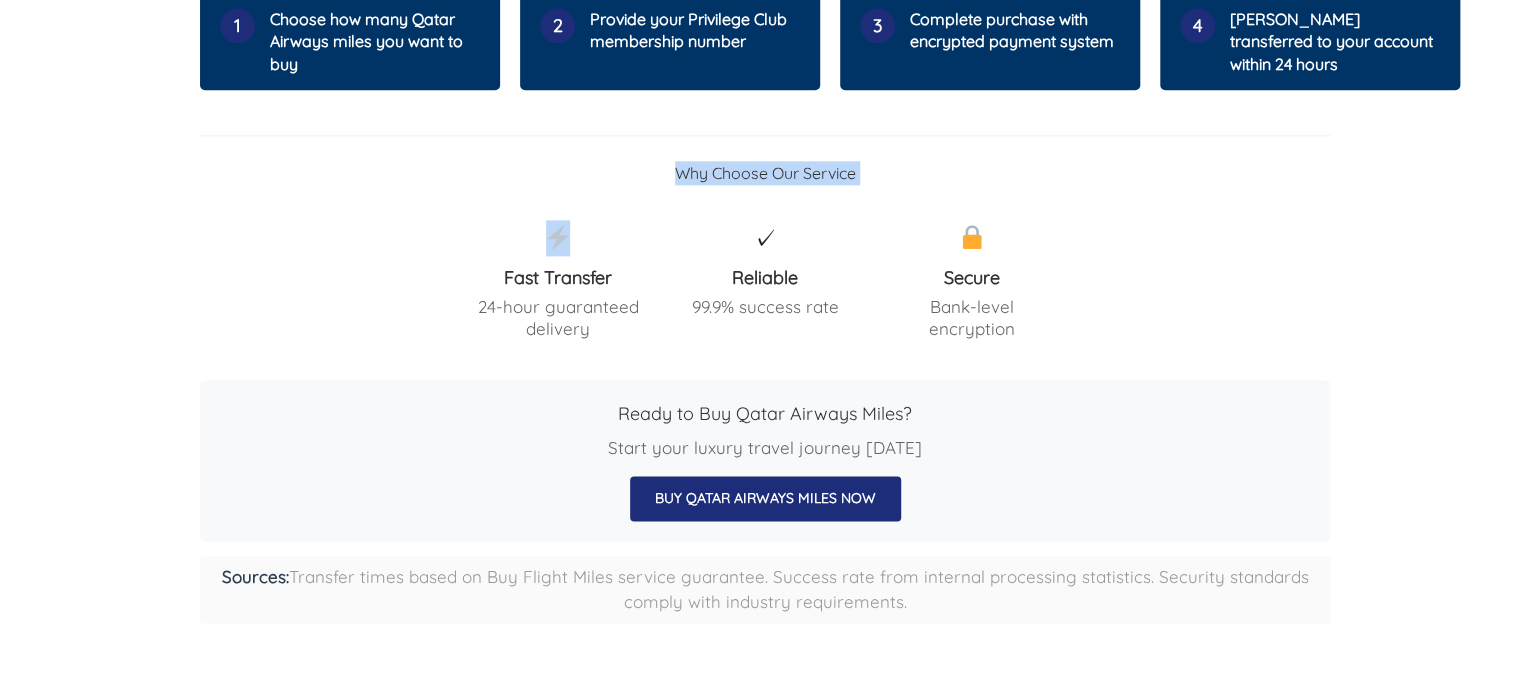 click on "Why Choose Our Service" at bounding box center (765, 173) 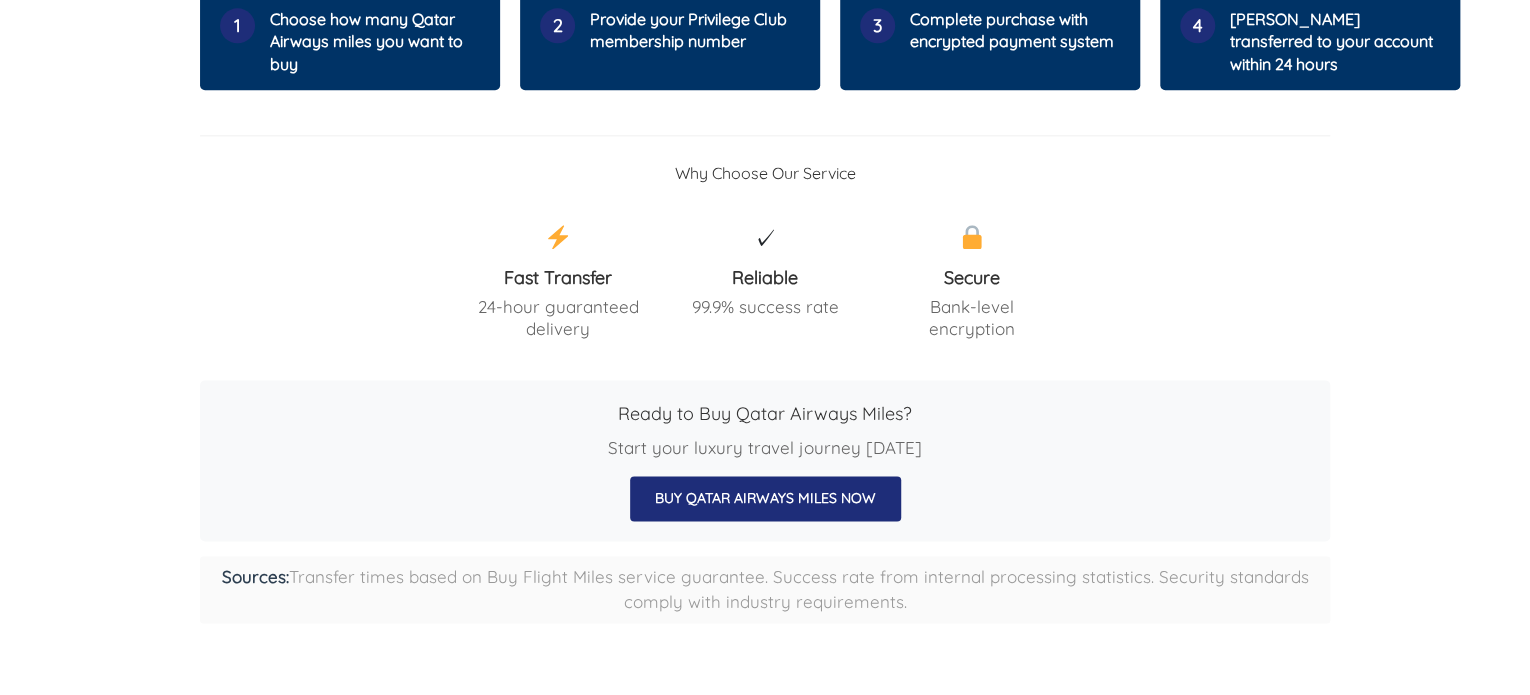 click on "Ready to Buy Qatar Airways Miles?
Start your luxury travel journey today
BUY QATAR AIRWAYS MILES NOW" at bounding box center (765, 460) 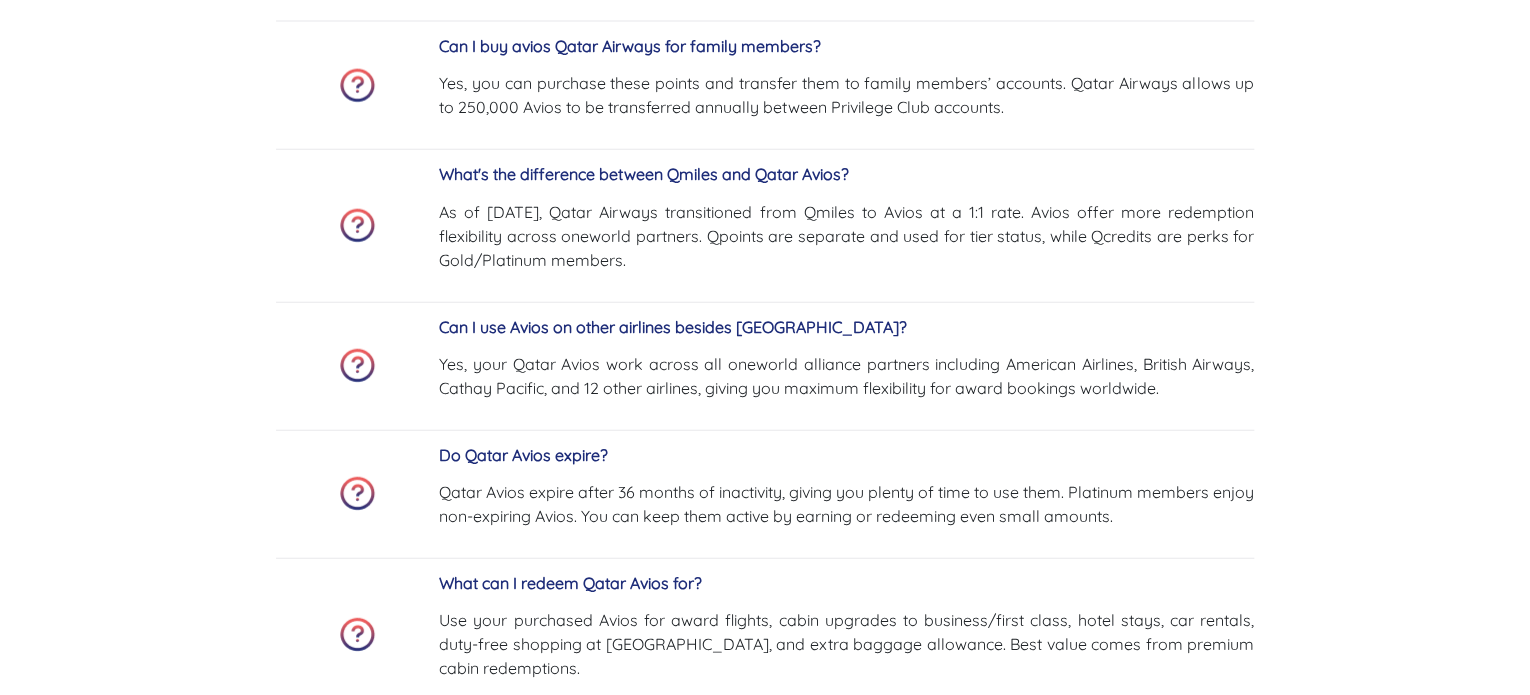 scroll, scrollTop: 9708, scrollLeft: 0, axis: vertical 